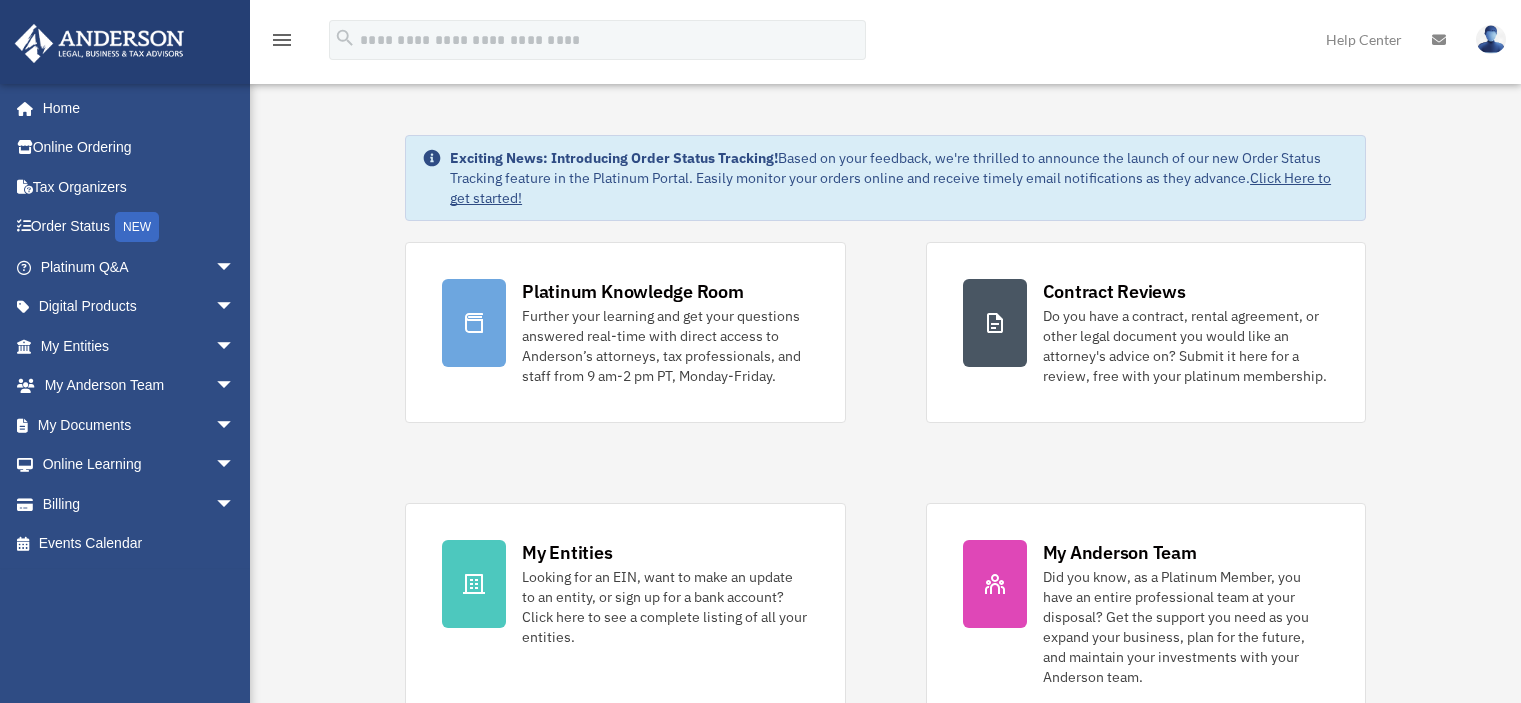 scroll, scrollTop: 0, scrollLeft: 0, axis: both 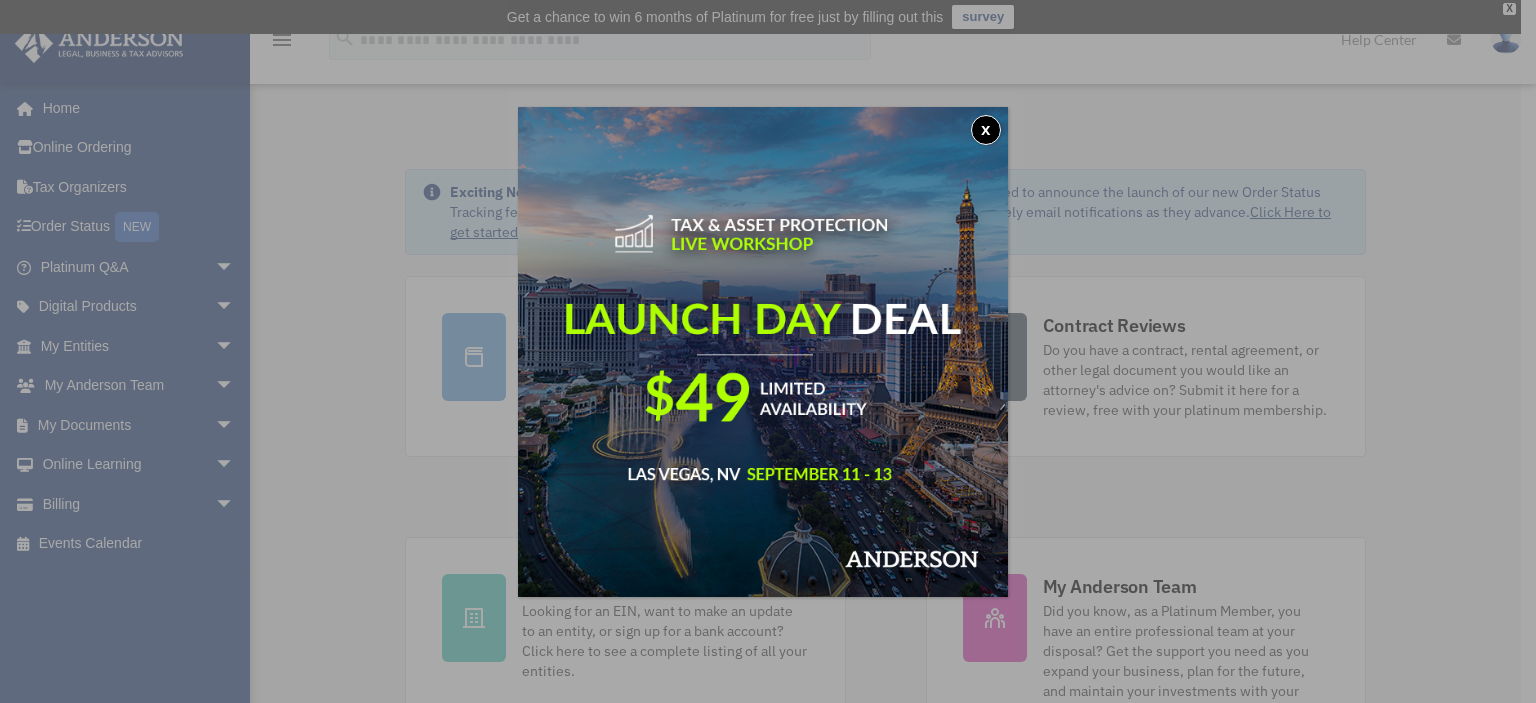 click on "x" at bounding box center [986, 130] 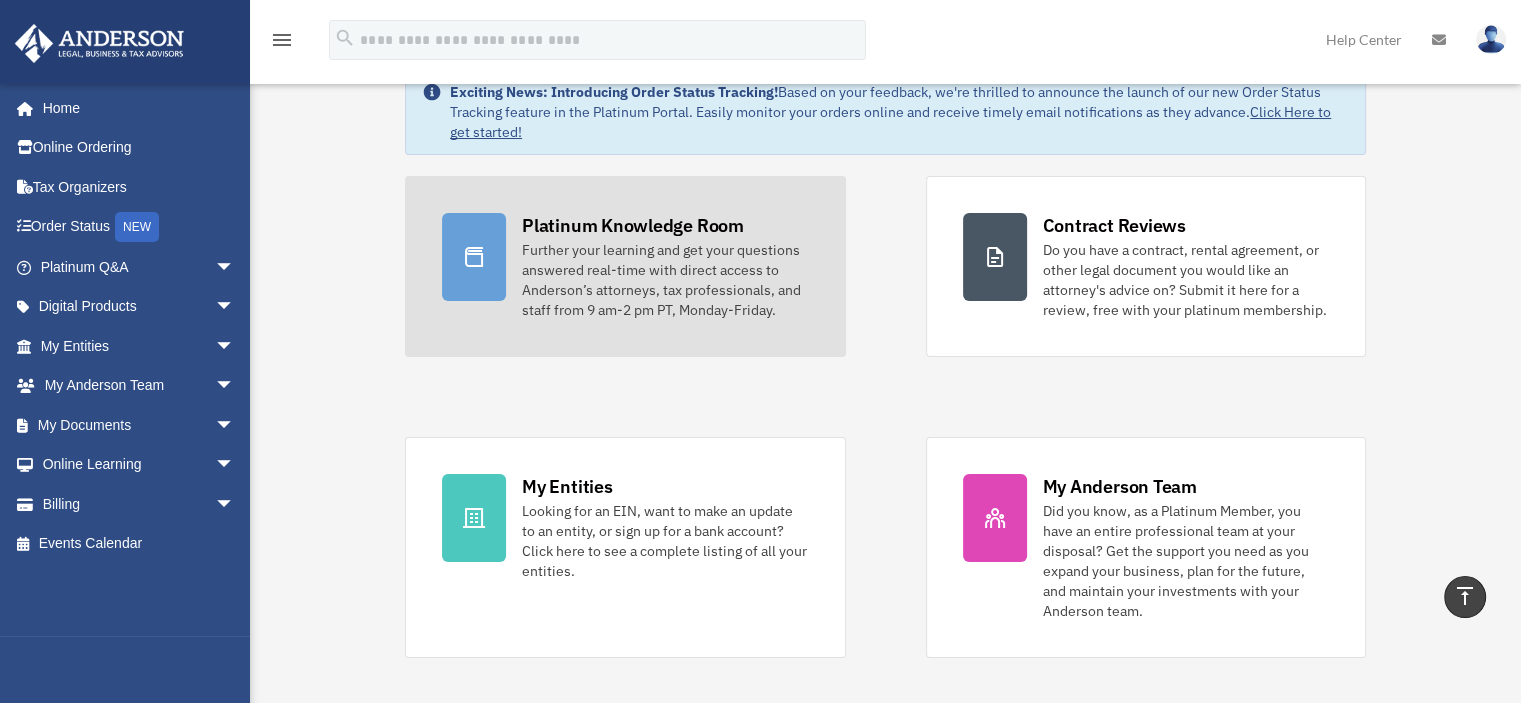 scroll, scrollTop: 0, scrollLeft: 0, axis: both 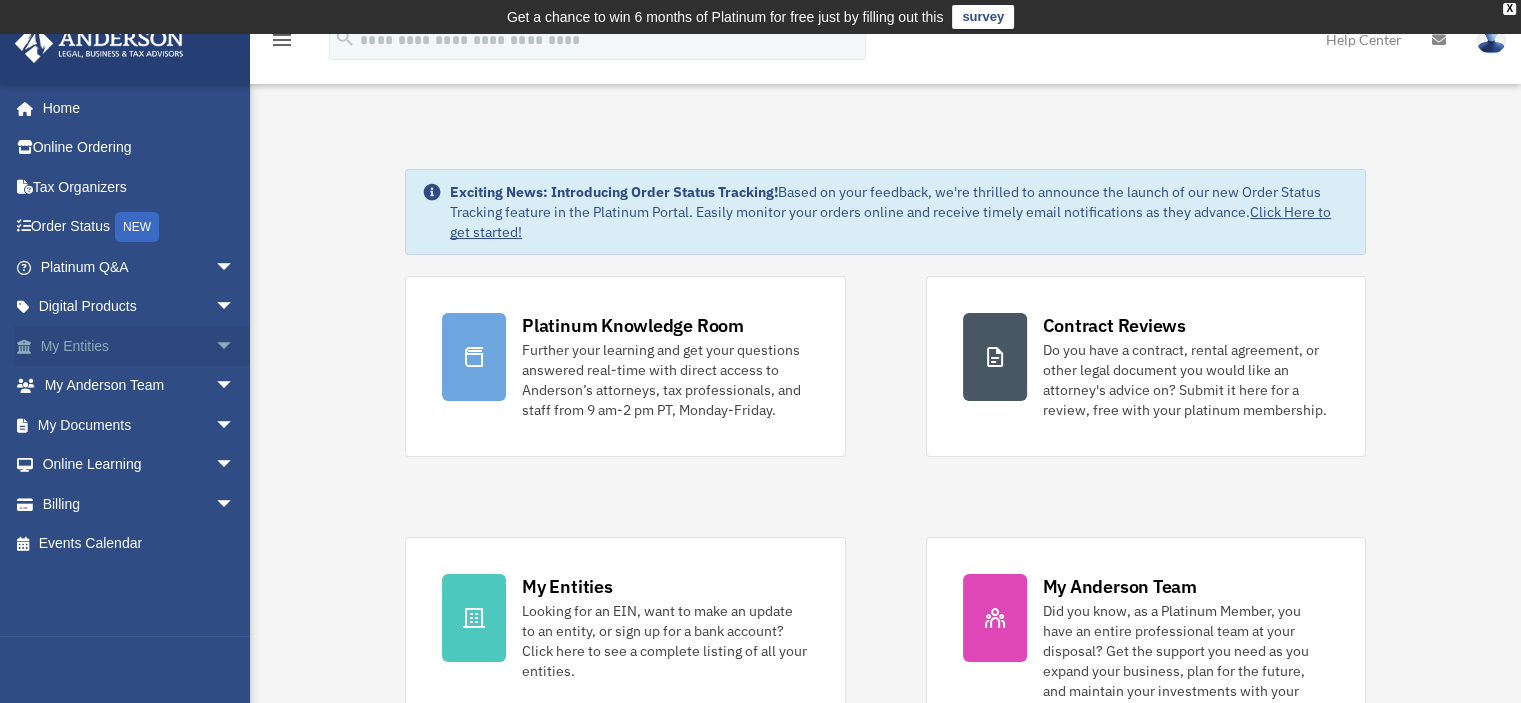 click on "My Entities arrow_drop_down" at bounding box center [139, 346] 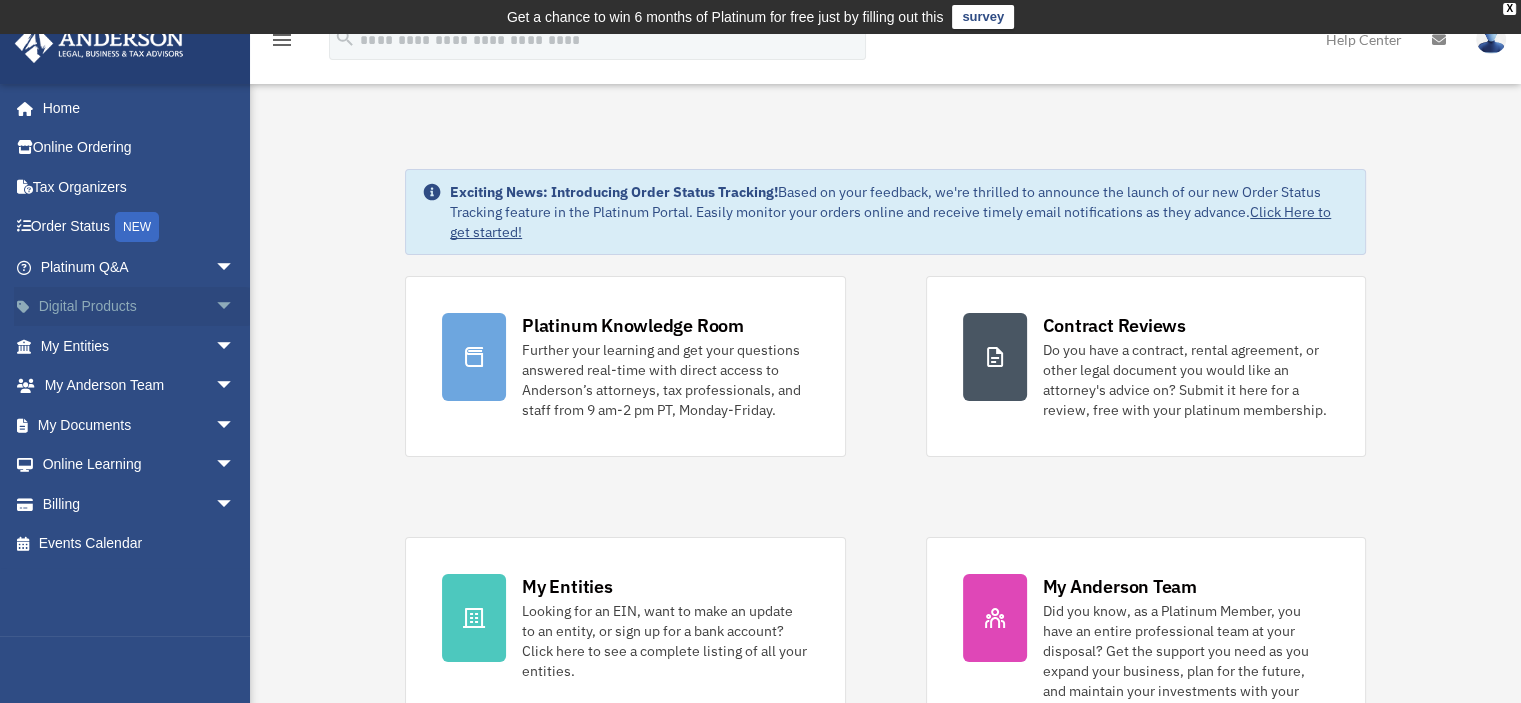 click on "Digital Products arrow_drop_down" at bounding box center [139, 307] 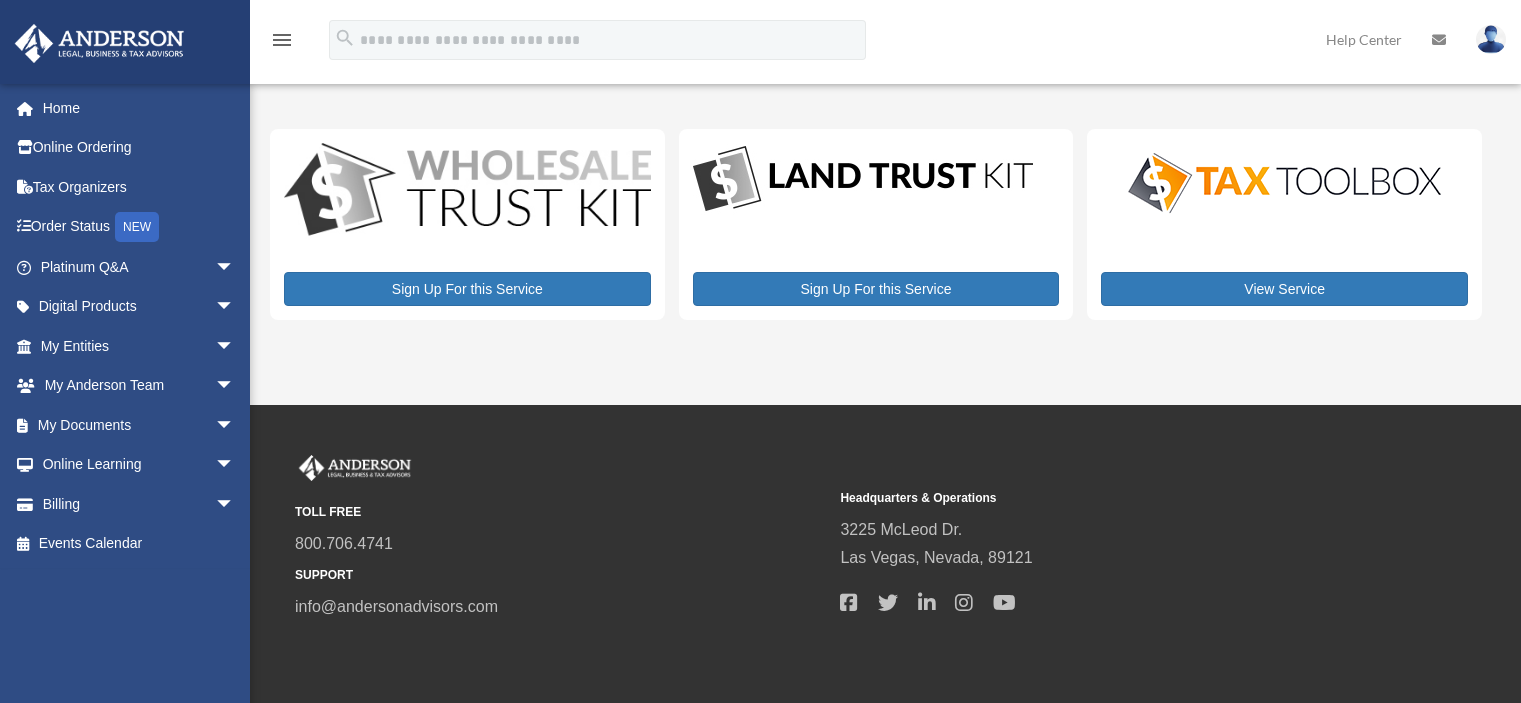 scroll, scrollTop: 0, scrollLeft: 0, axis: both 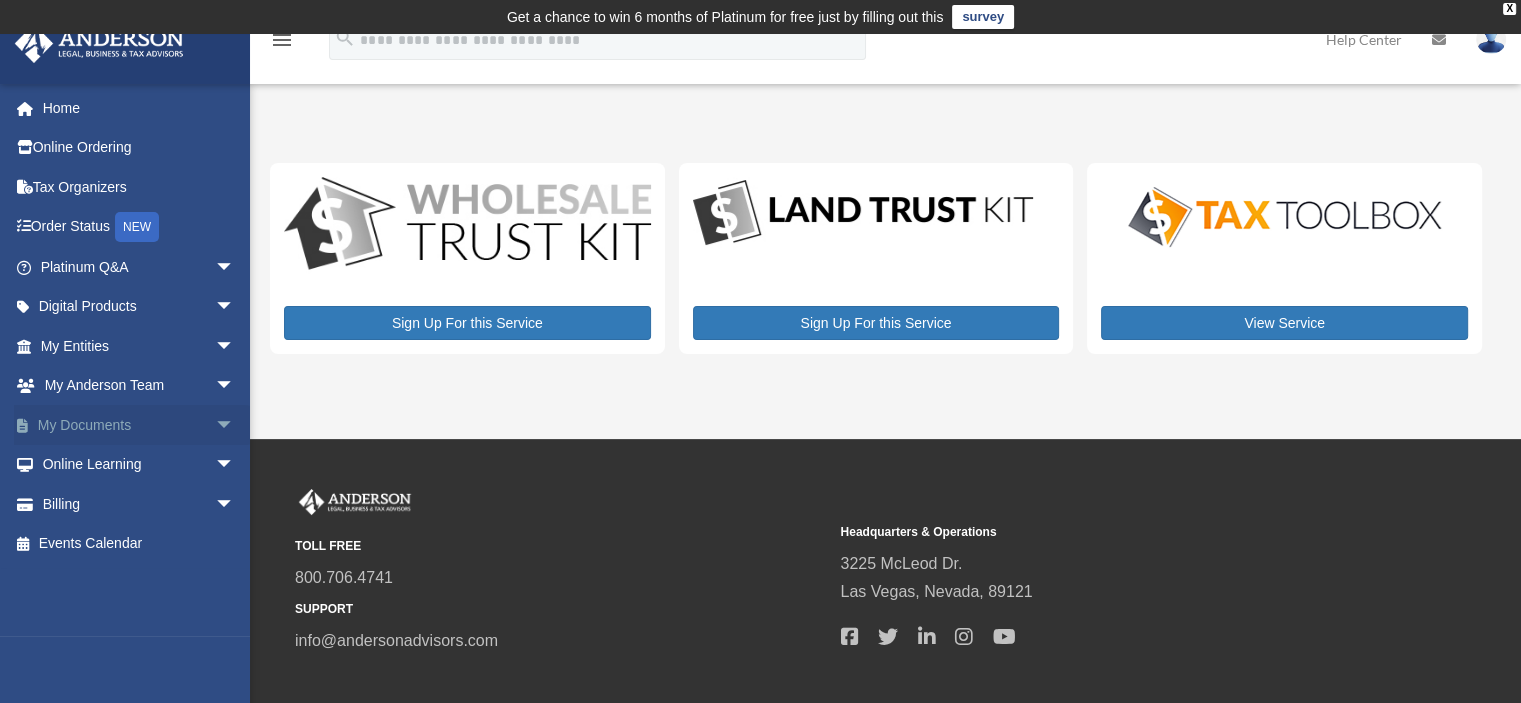 click on "My Documents arrow_drop_down" at bounding box center (139, 425) 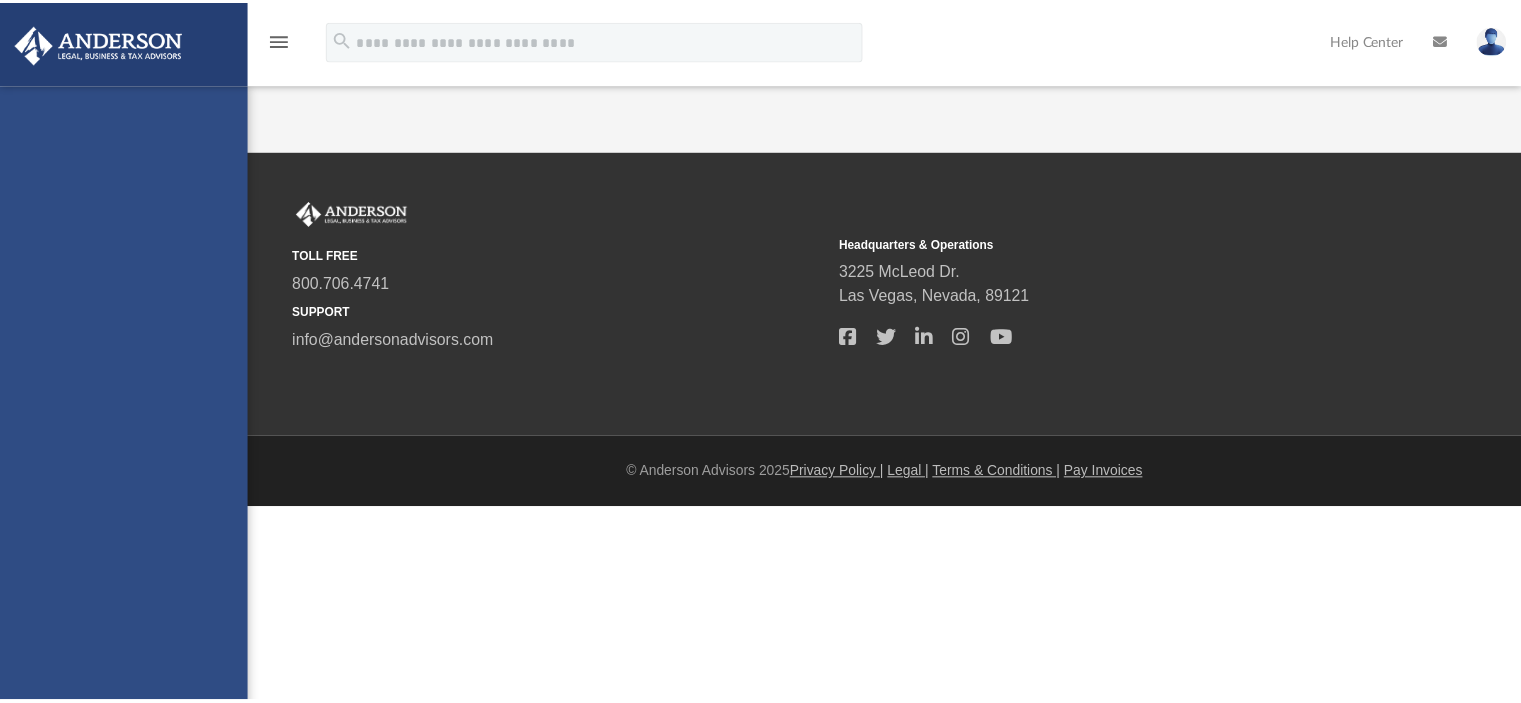 scroll, scrollTop: 0, scrollLeft: 0, axis: both 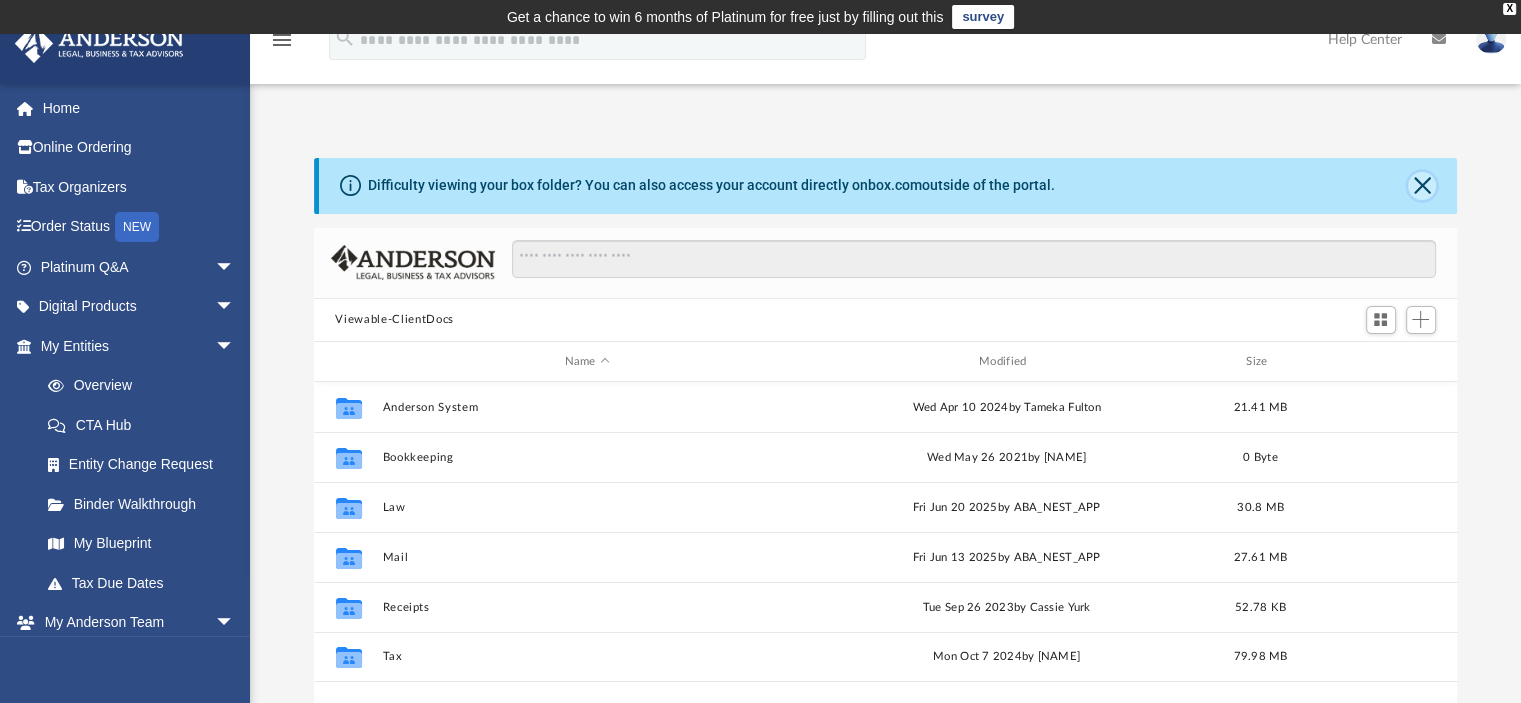 click 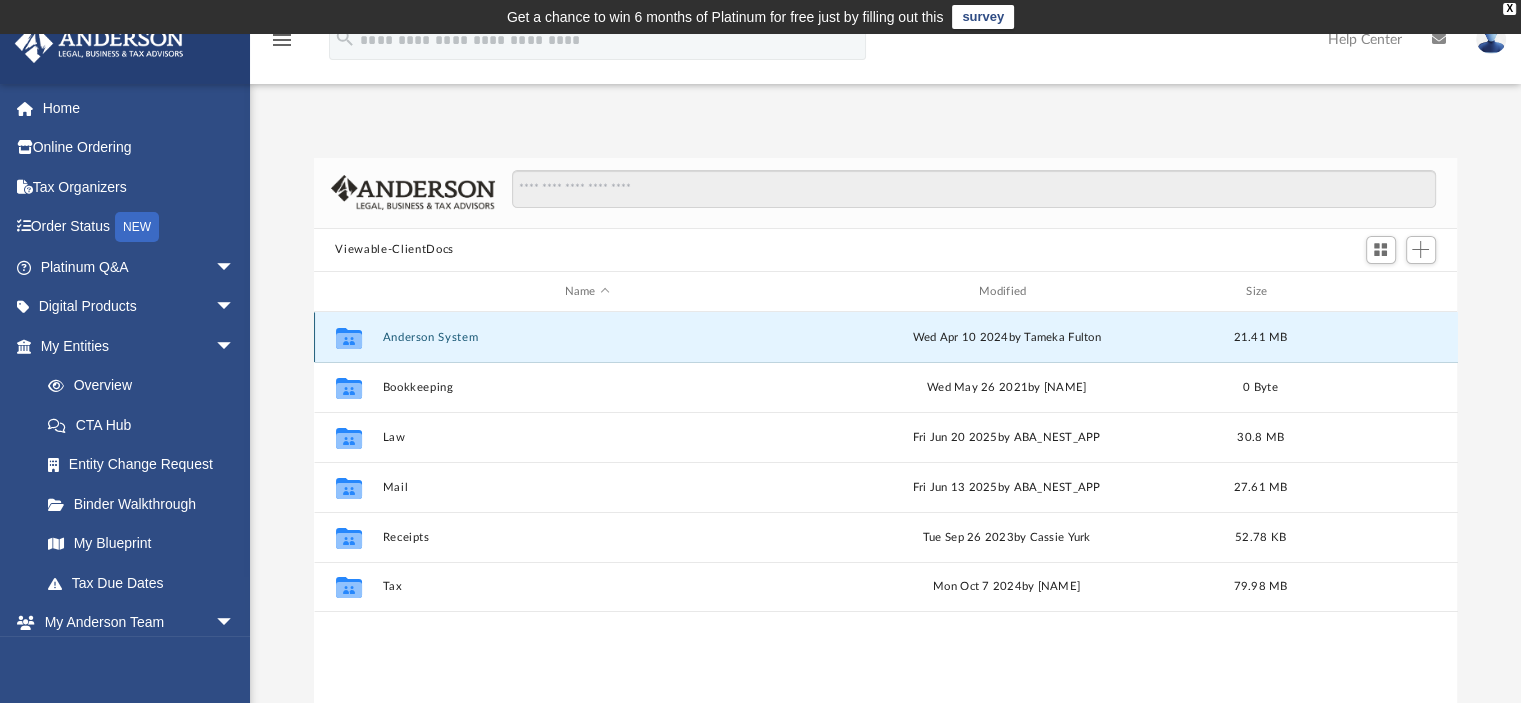 click on "Anderson System" at bounding box center (587, 337) 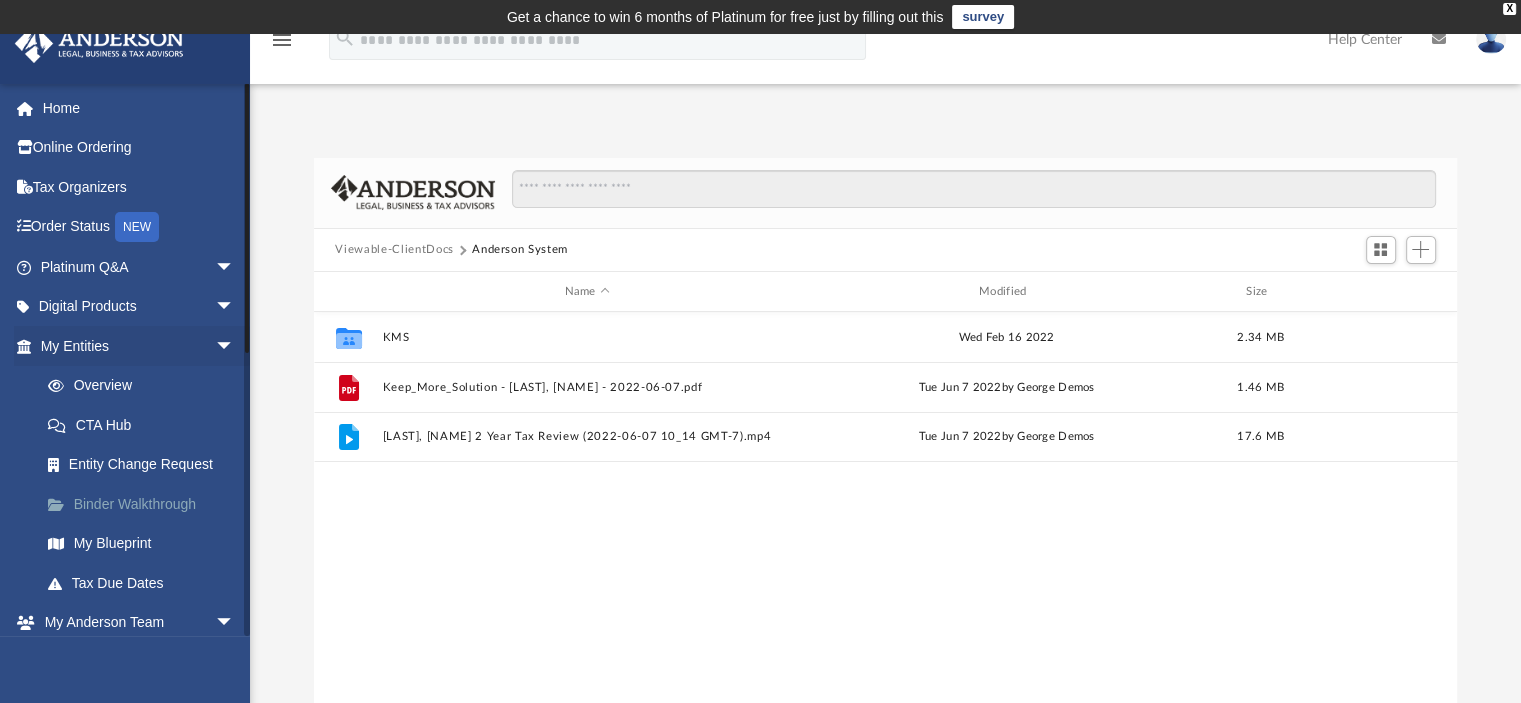 click on "Binder Walkthrough" at bounding box center (146, 504) 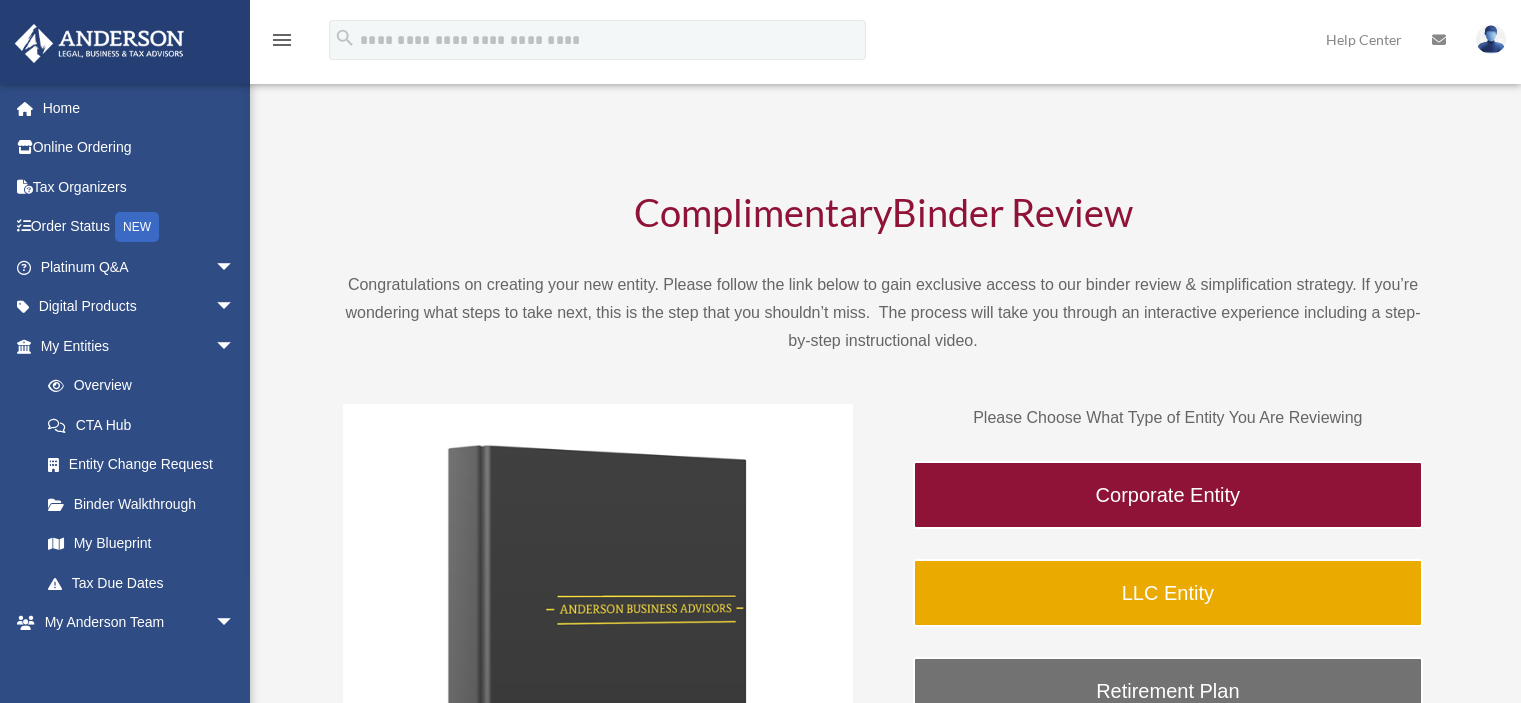 scroll, scrollTop: 0, scrollLeft: 0, axis: both 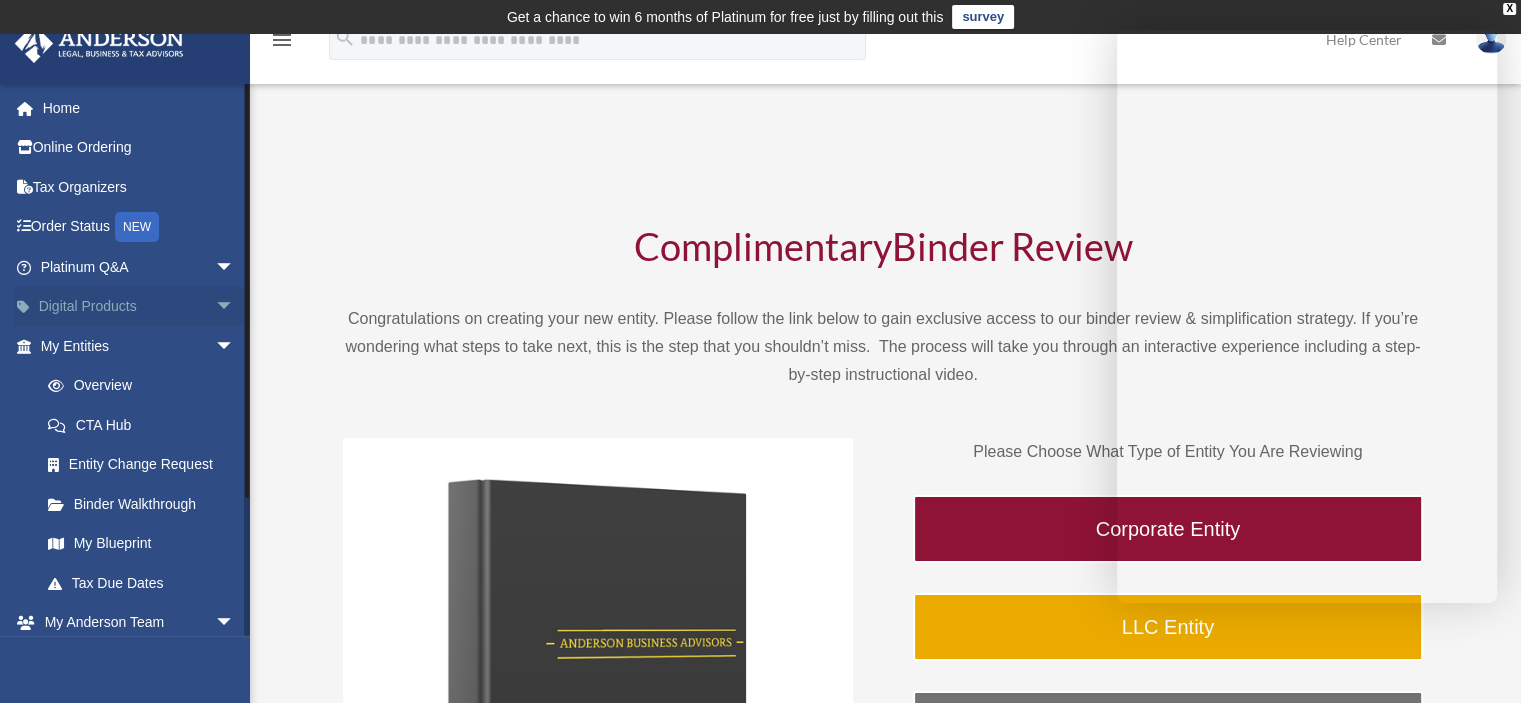 click on "arrow_drop_down" at bounding box center (235, 307) 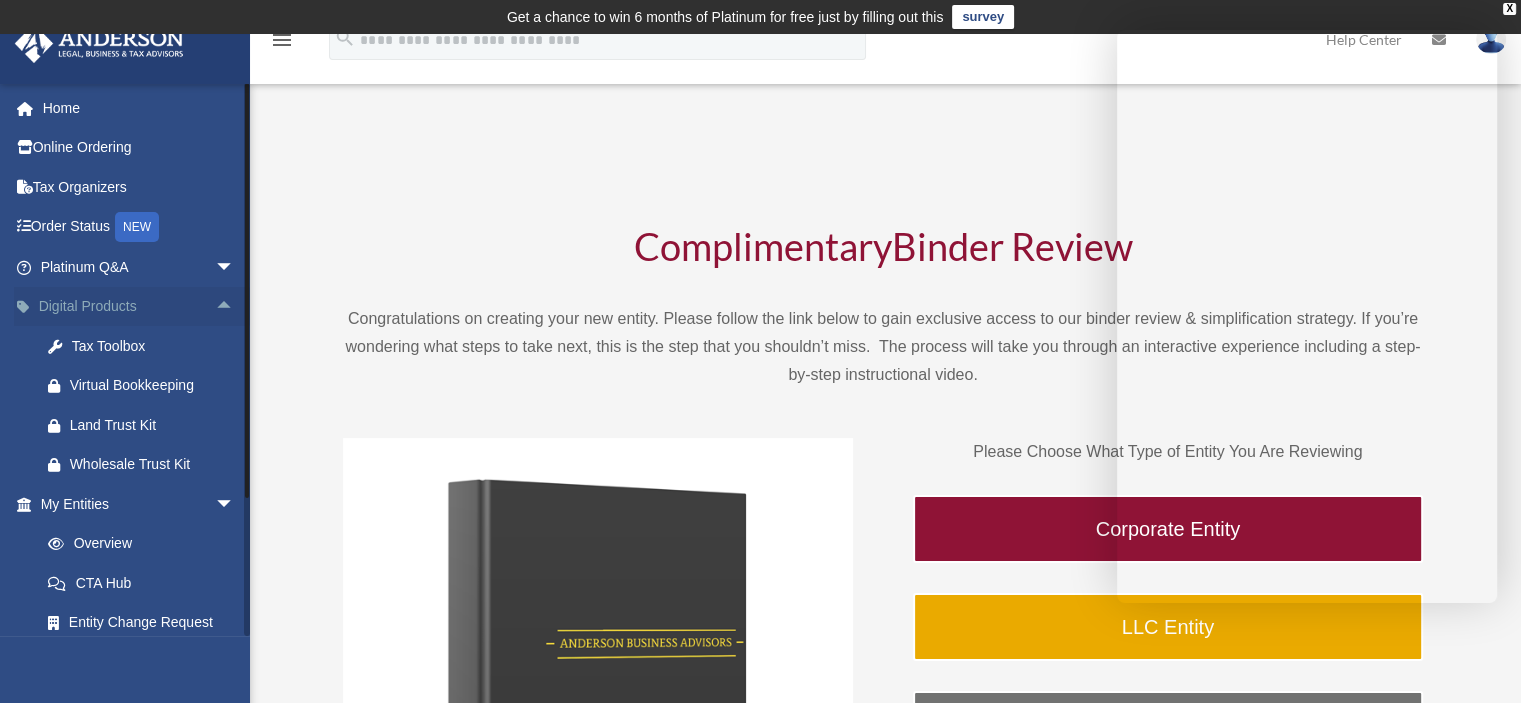 click on "arrow_drop_up" at bounding box center (235, 307) 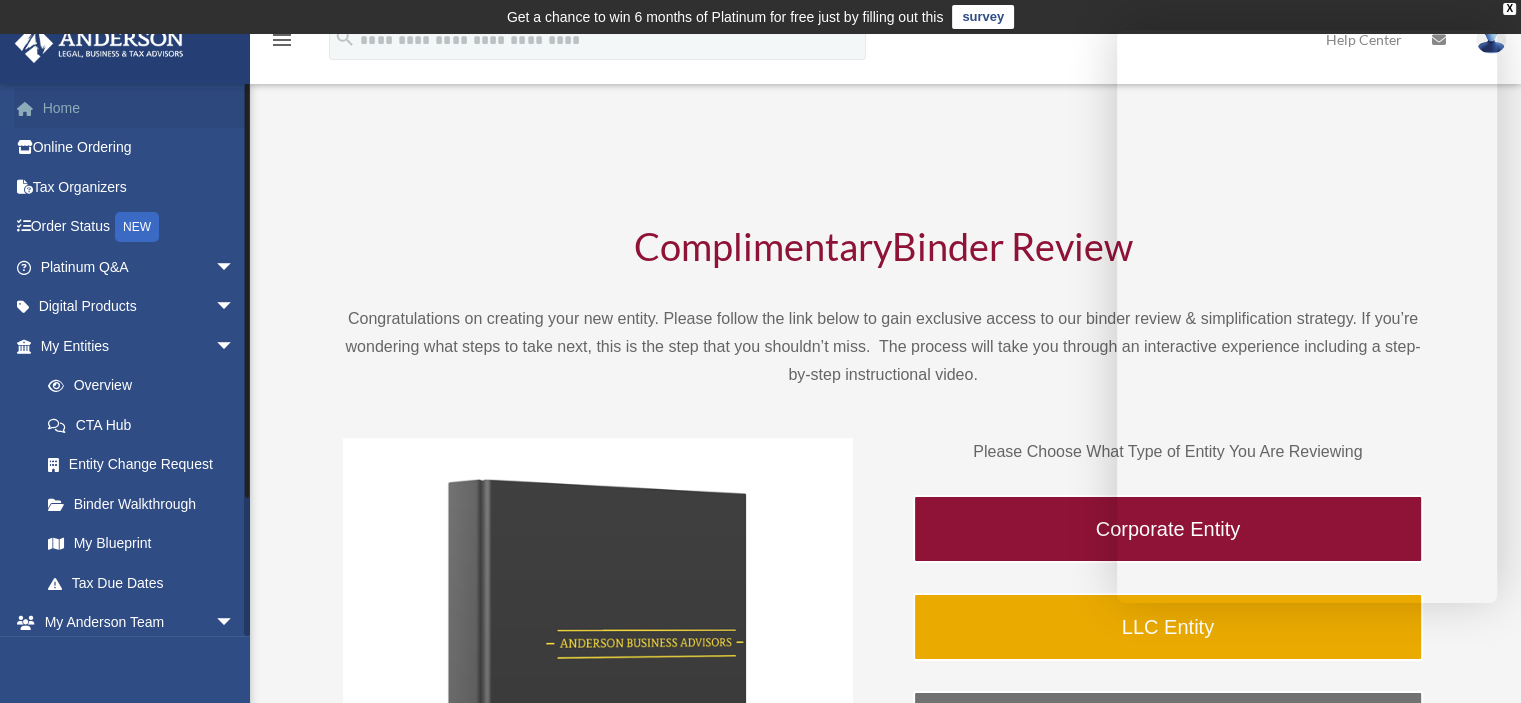 click on "Home" at bounding box center (139, 108) 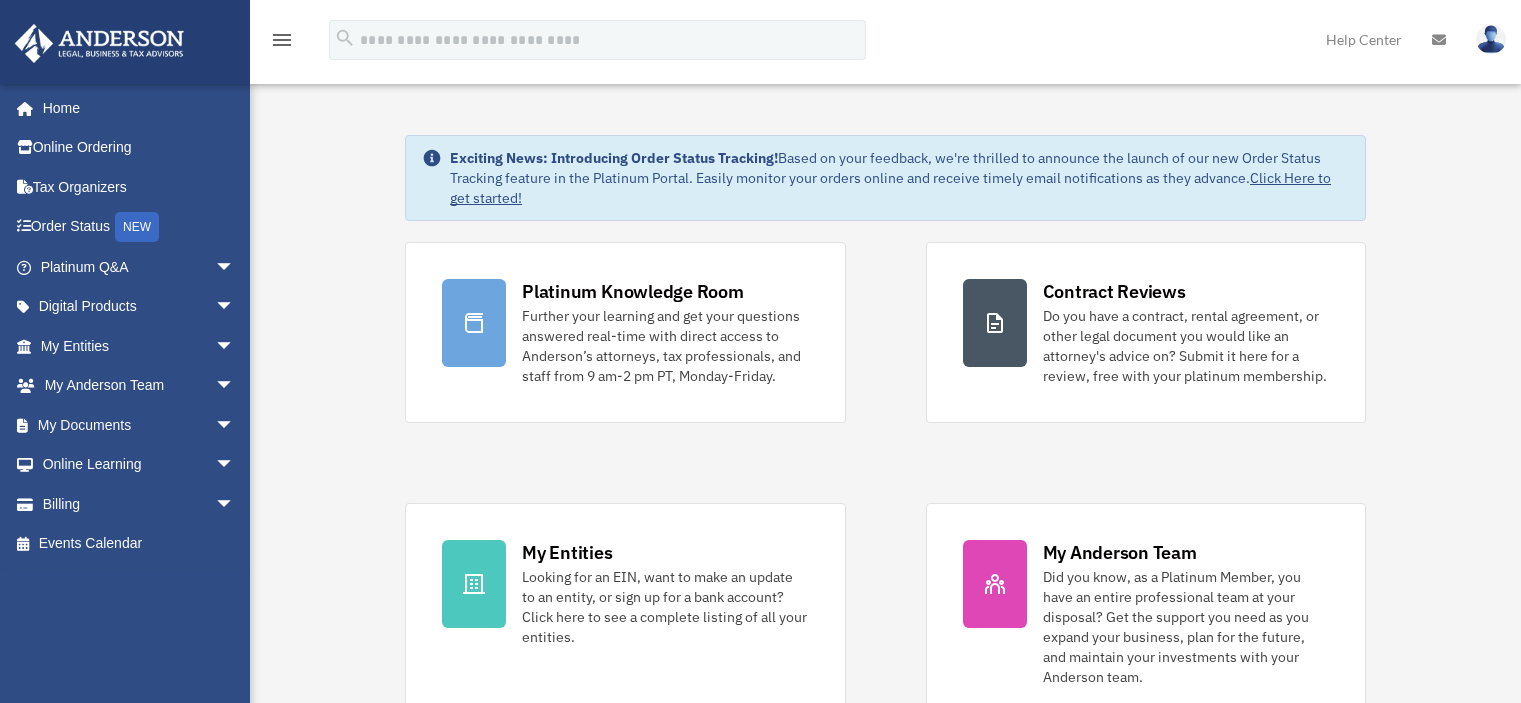 scroll, scrollTop: 0, scrollLeft: 0, axis: both 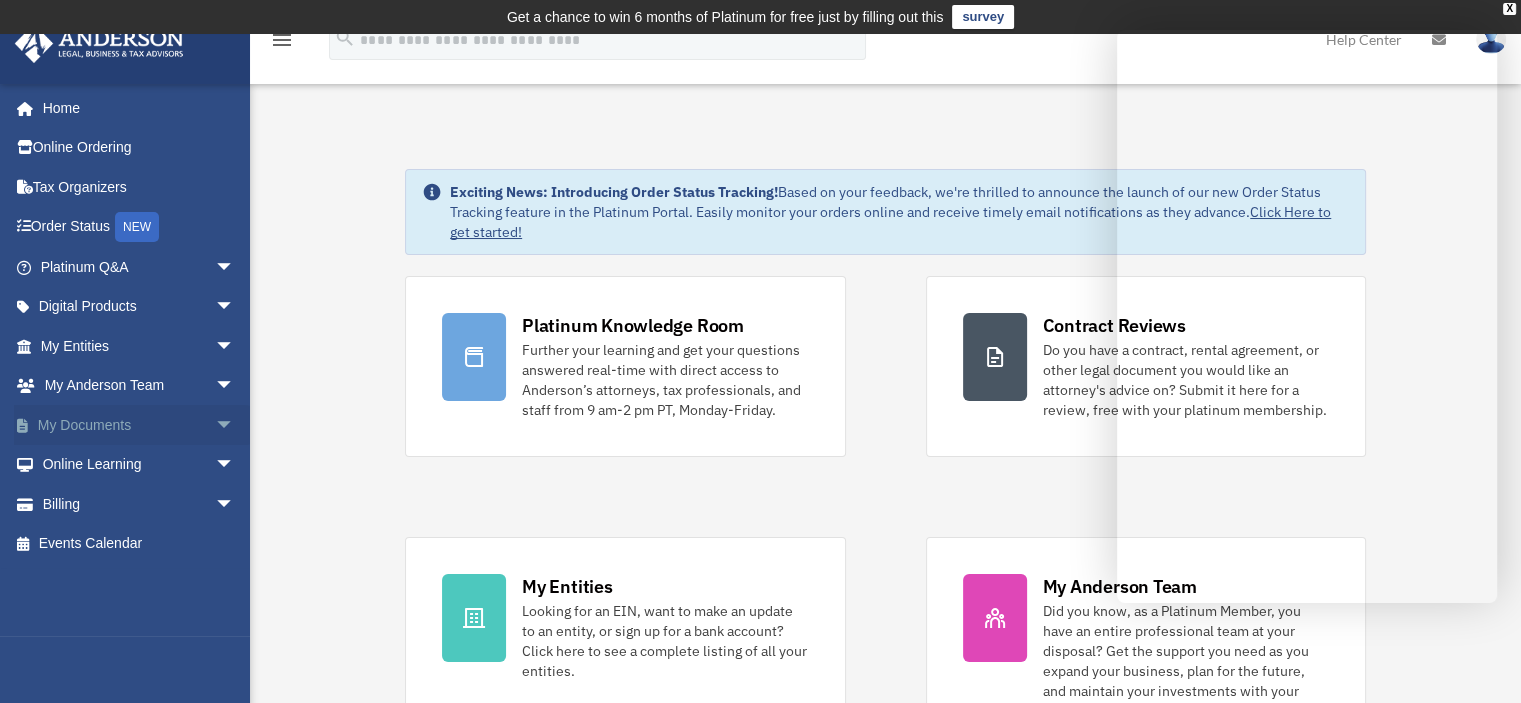 click on "arrow_drop_down" at bounding box center (235, 425) 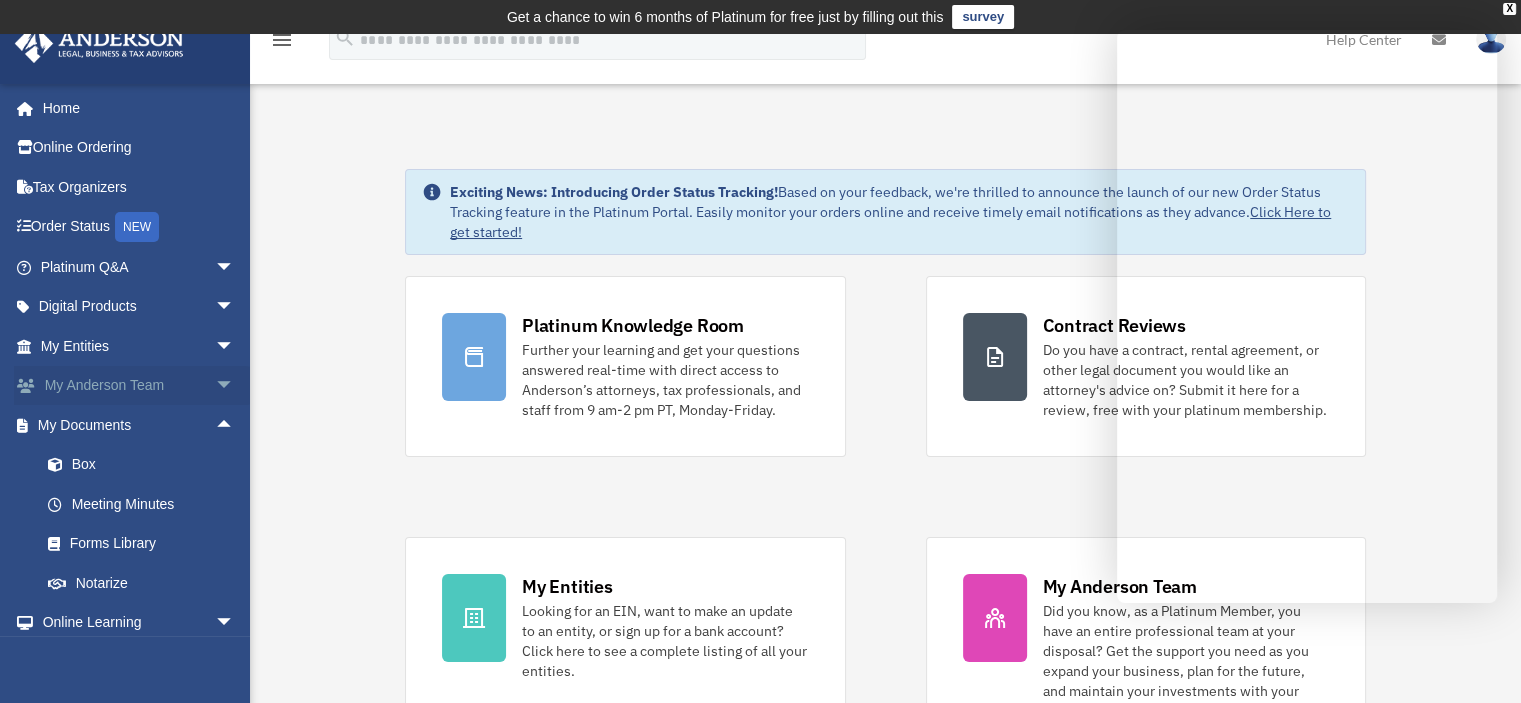 click on "arrow_drop_down" at bounding box center [235, 386] 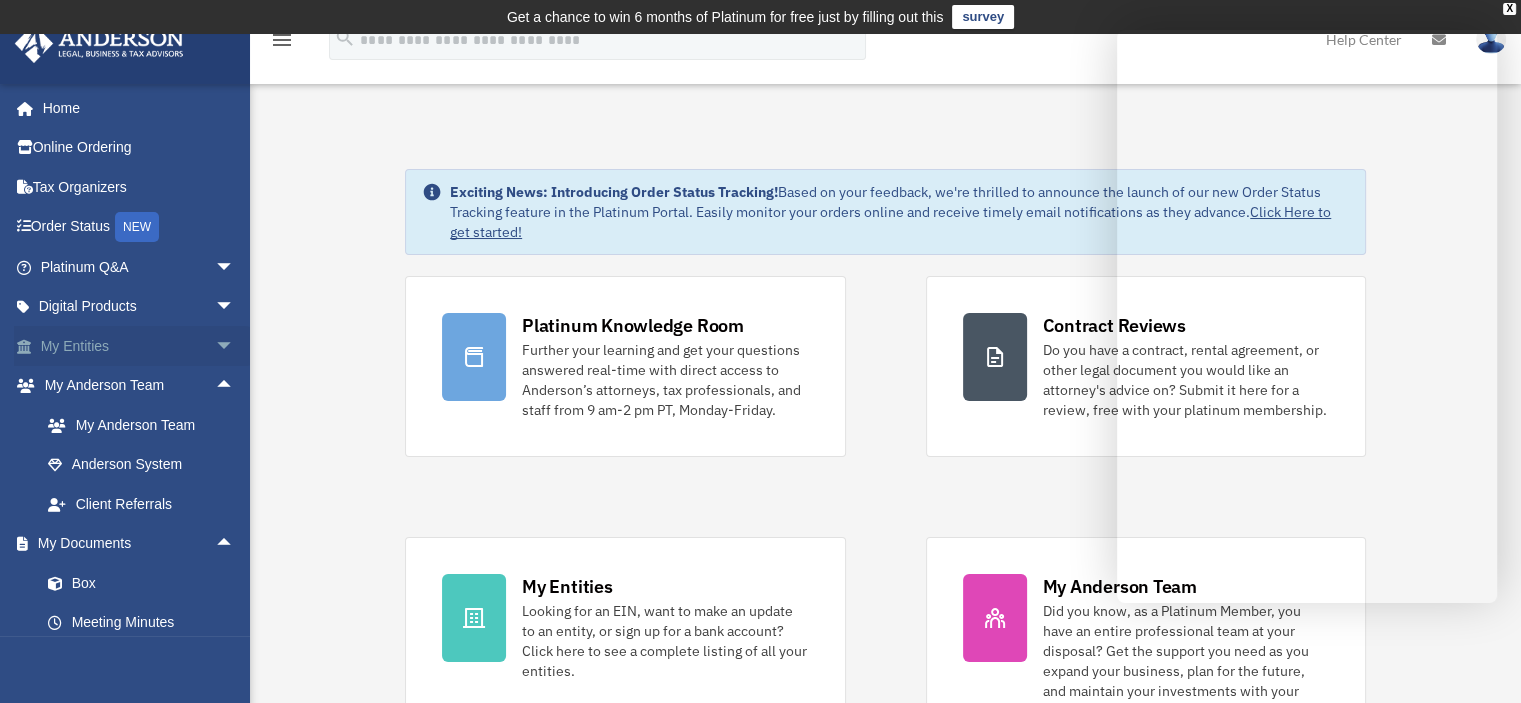 click on "arrow_drop_down" at bounding box center (235, 346) 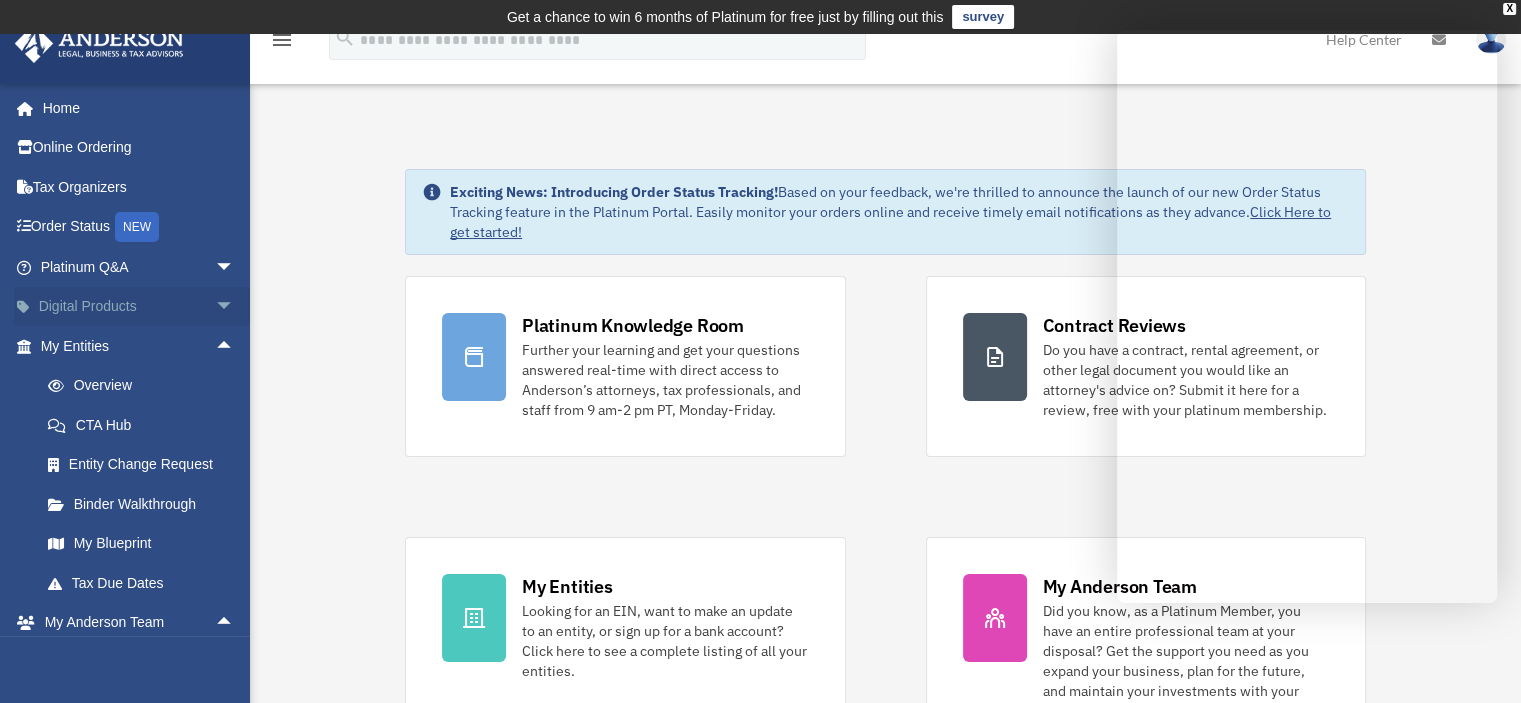 click on "arrow_drop_down" at bounding box center (235, 307) 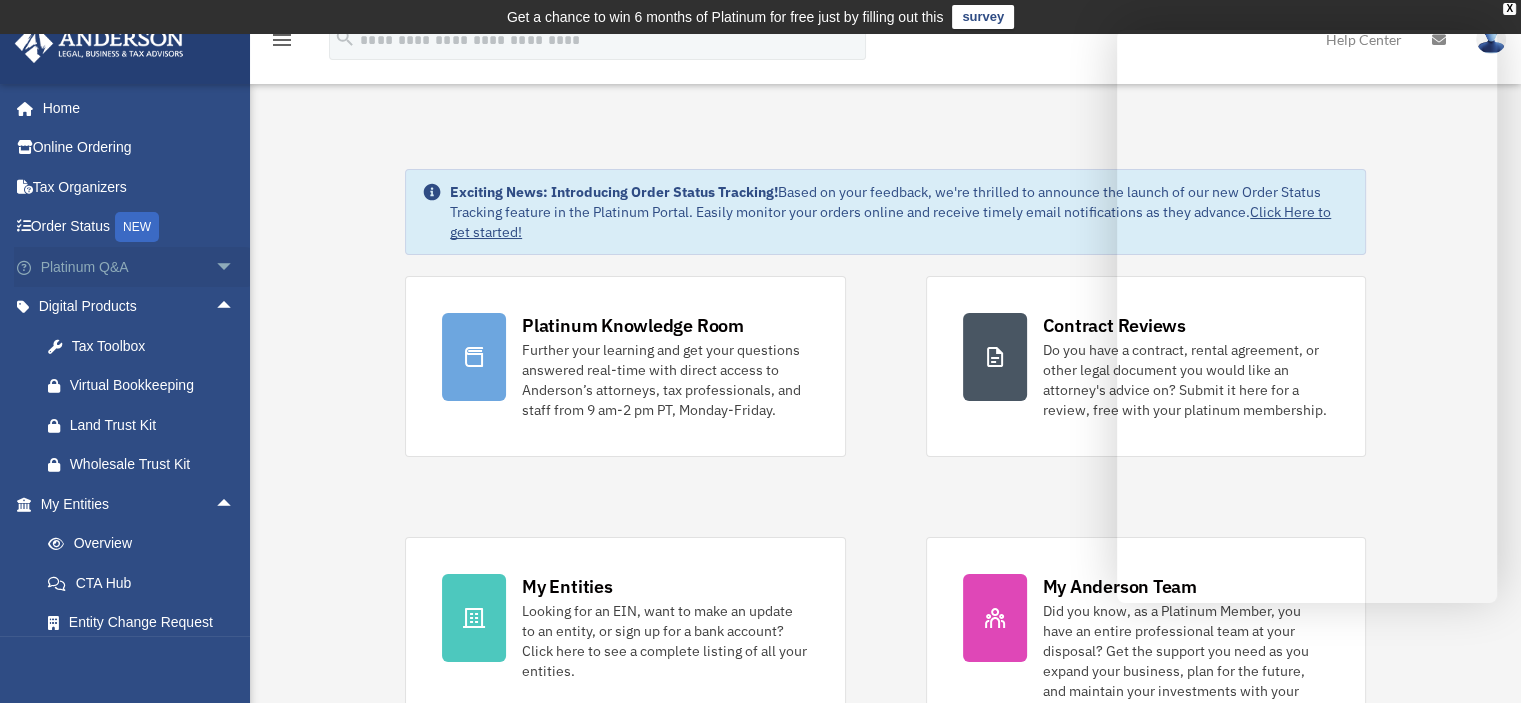 click on "arrow_drop_down" at bounding box center [235, 267] 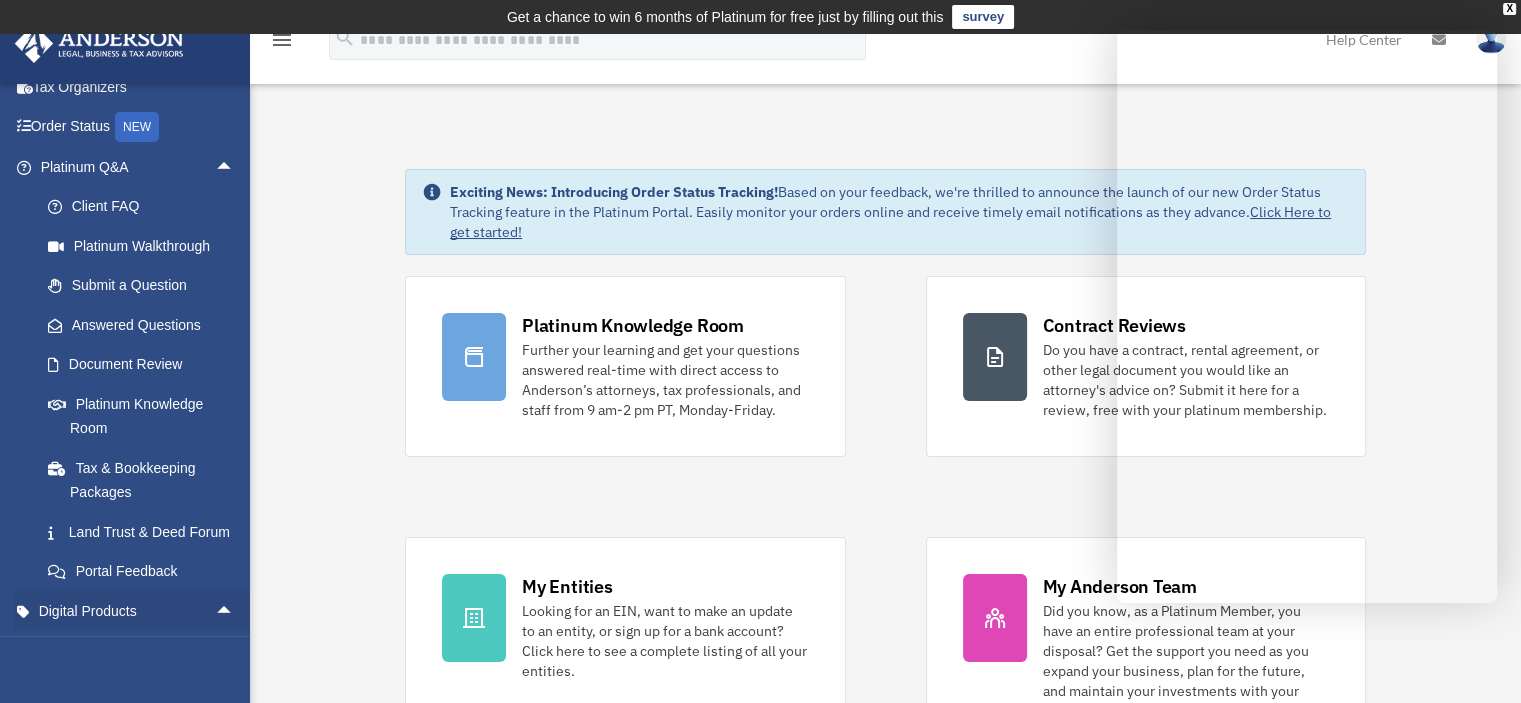 scroll, scrollTop: 0, scrollLeft: 0, axis: both 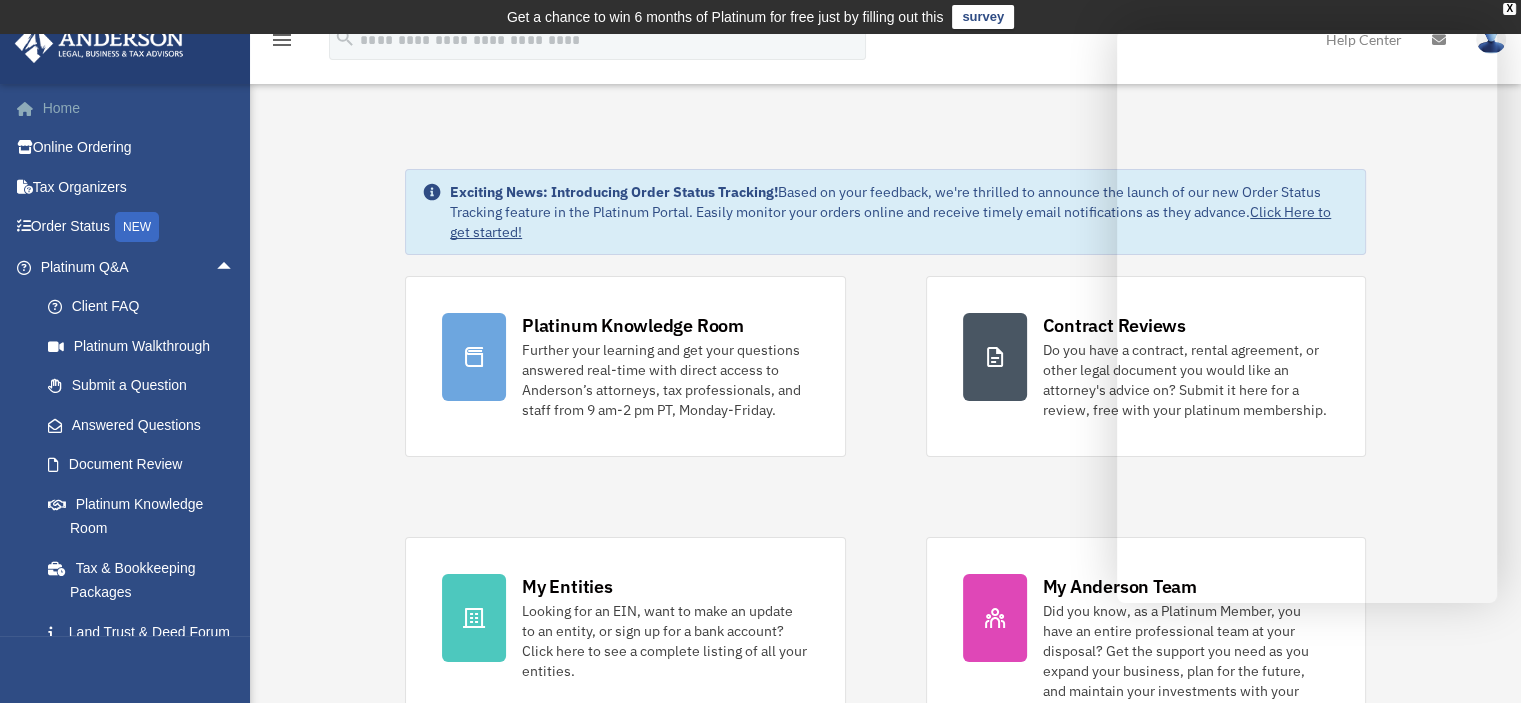 click on "Home" at bounding box center (139, 108) 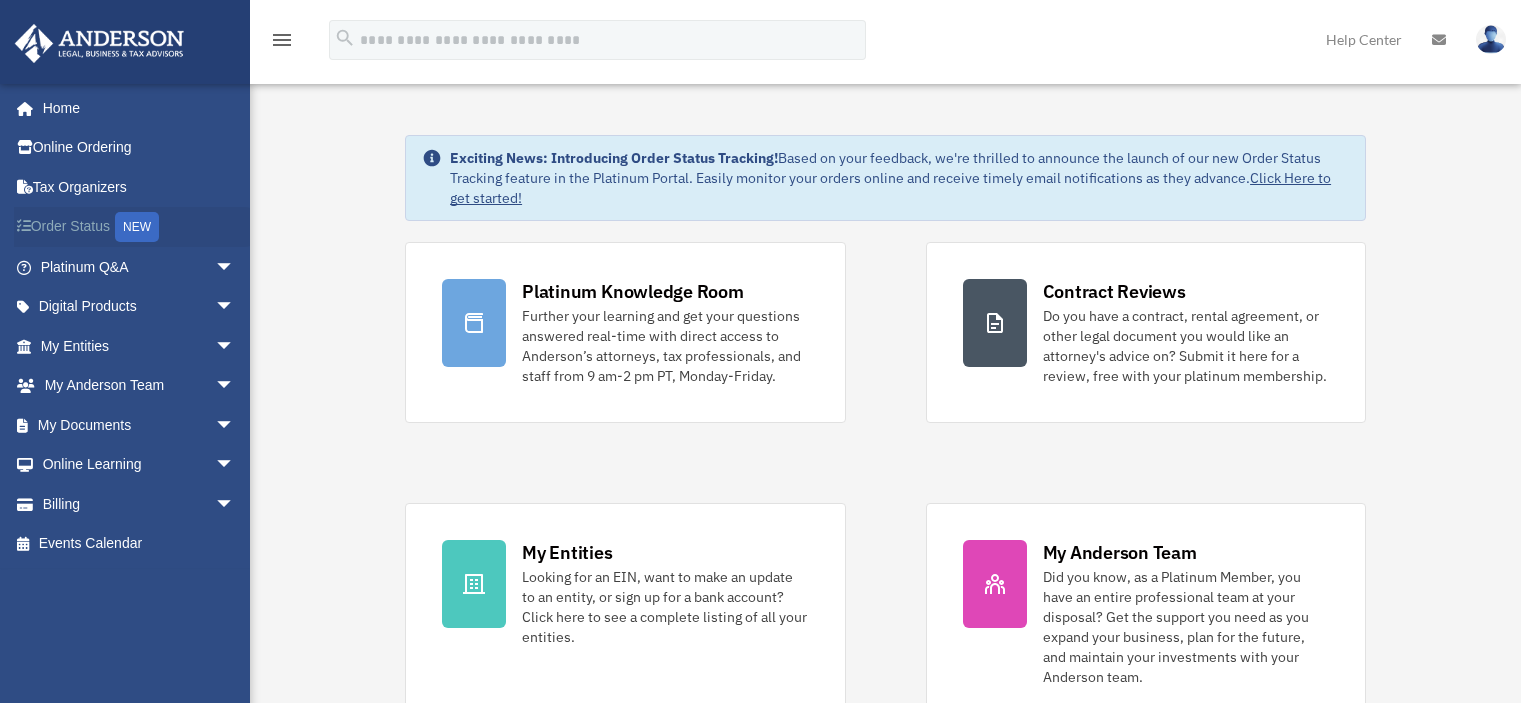 scroll, scrollTop: 0, scrollLeft: 0, axis: both 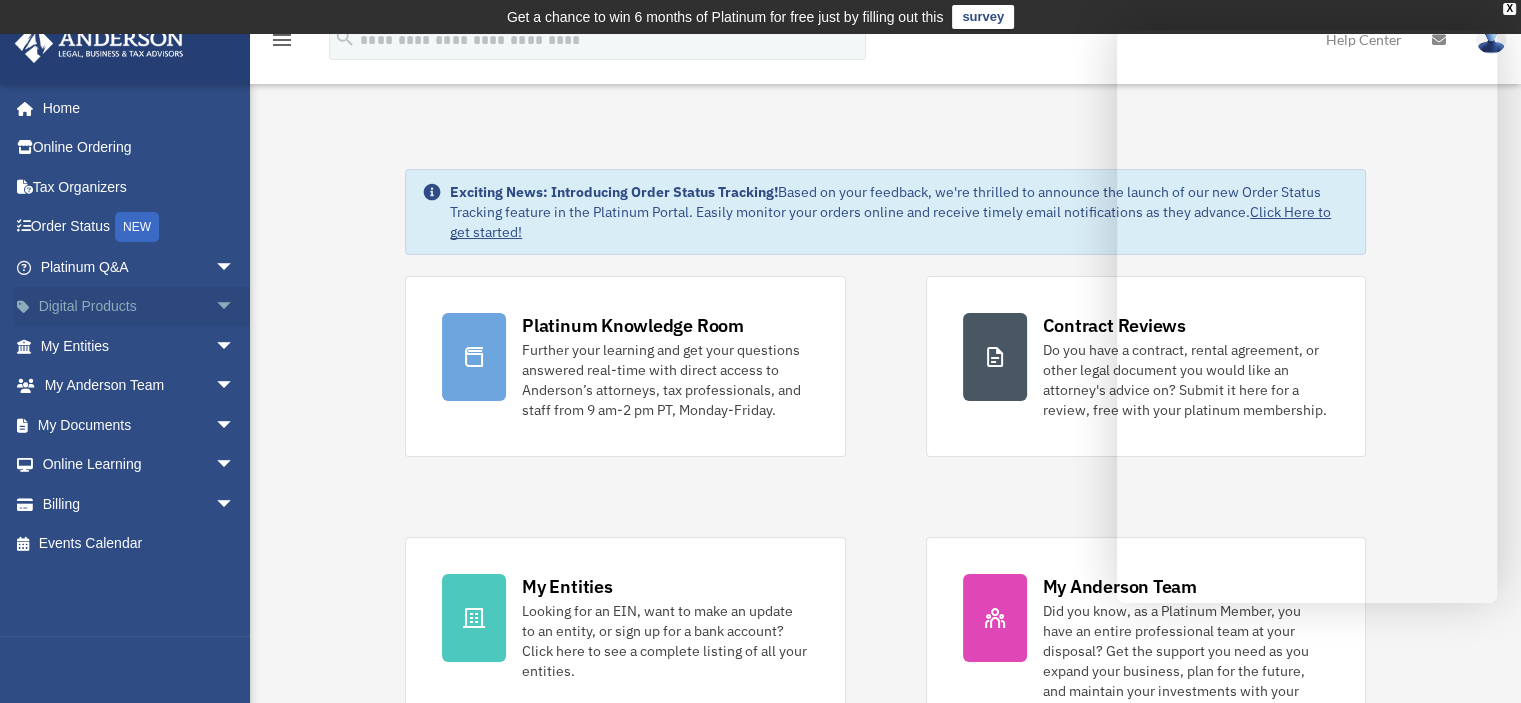 click on "arrow_drop_down" at bounding box center (235, 307) 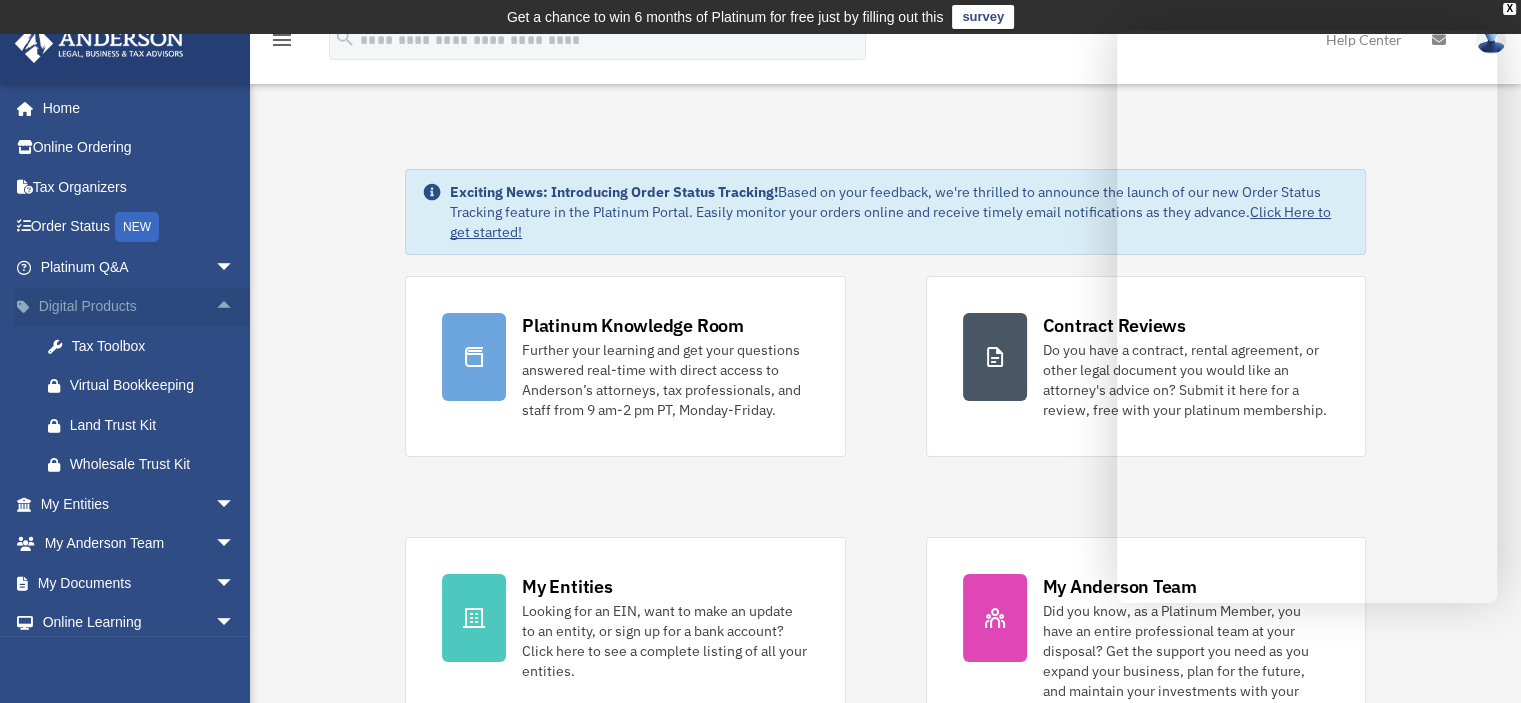 click on "arrow_drop_up" at bounding box center [235, 307] 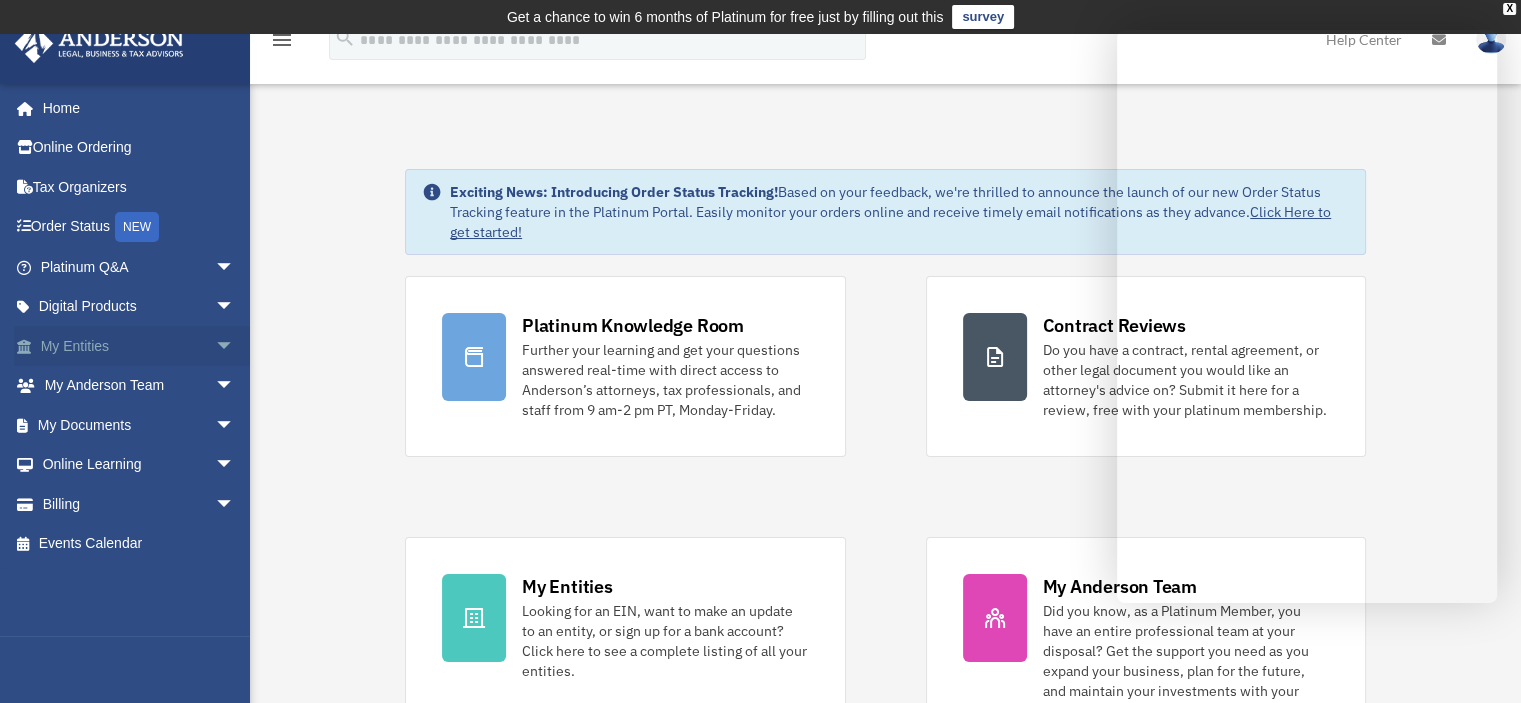 click on "arrow_drop_down" at bounding box center [235, 346] 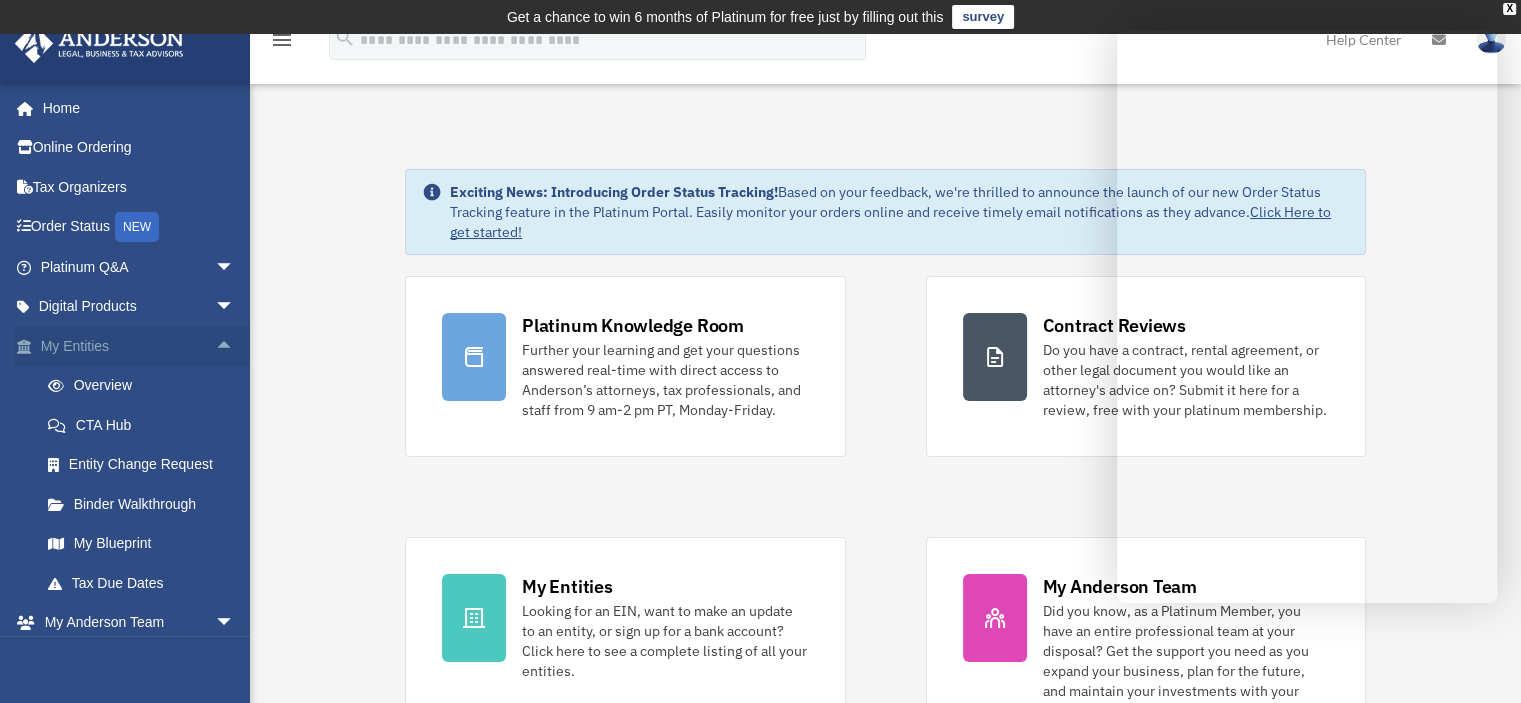 click on "arrow_drop_up" at bounding box center (235, 346) 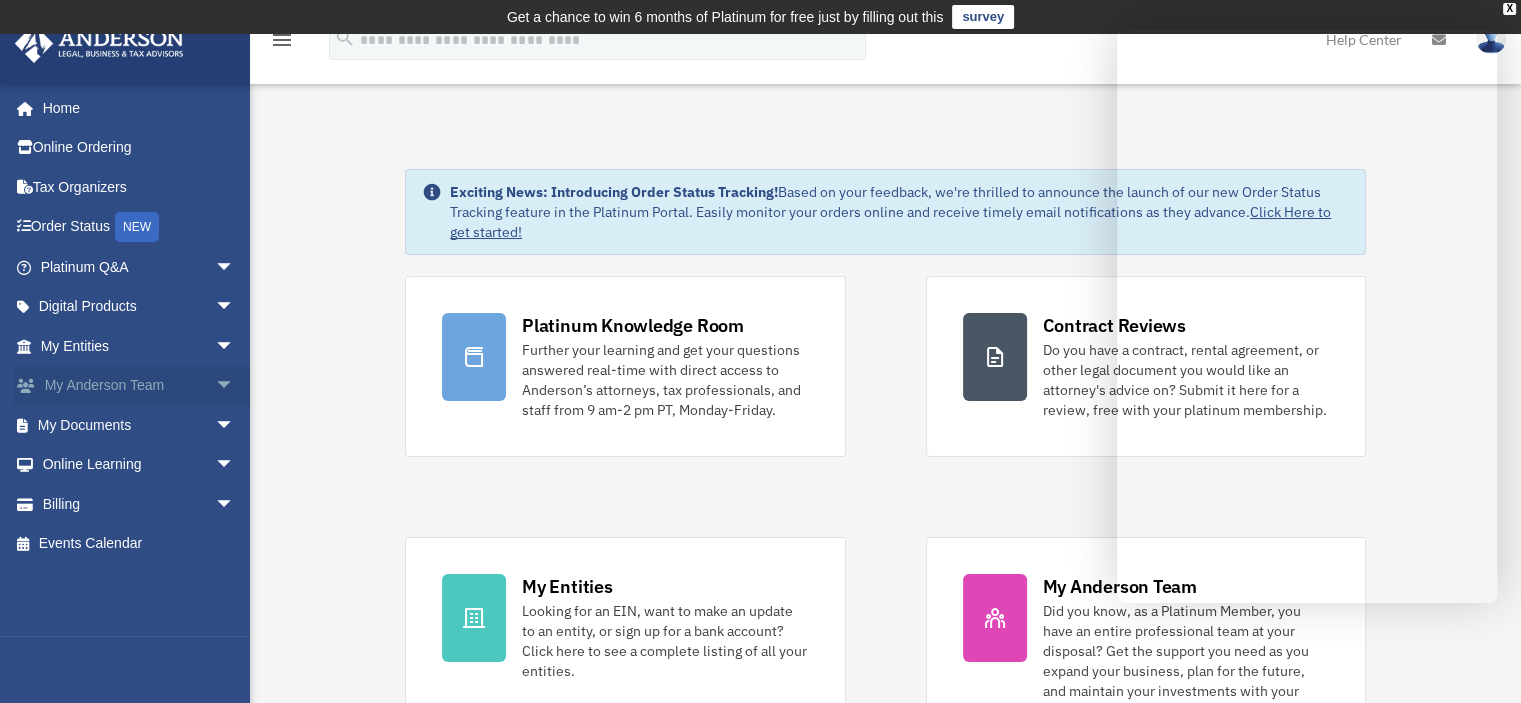 click on "arrow_drop_down" at bounding box center (235, 386) 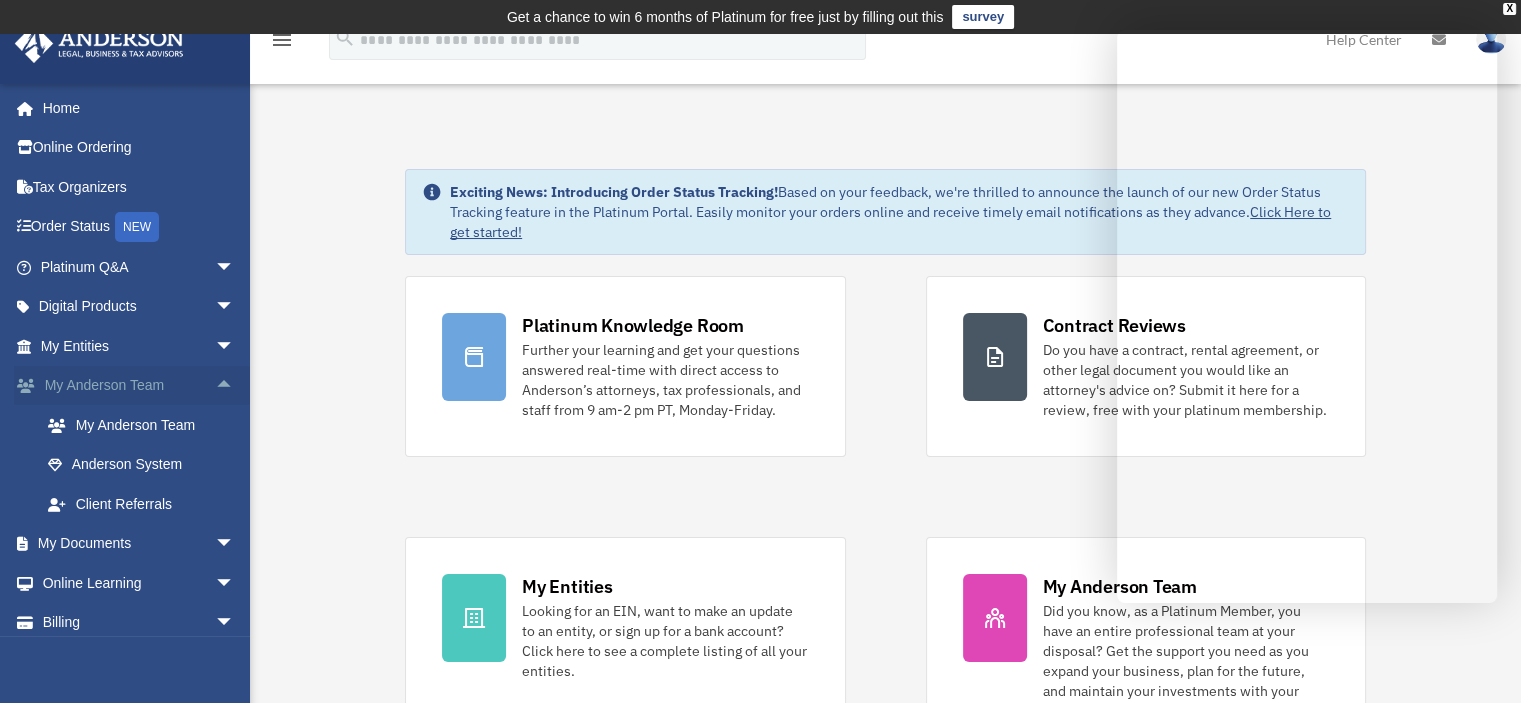 click on "arrow_drop_up" at bounding box center (235, 386) 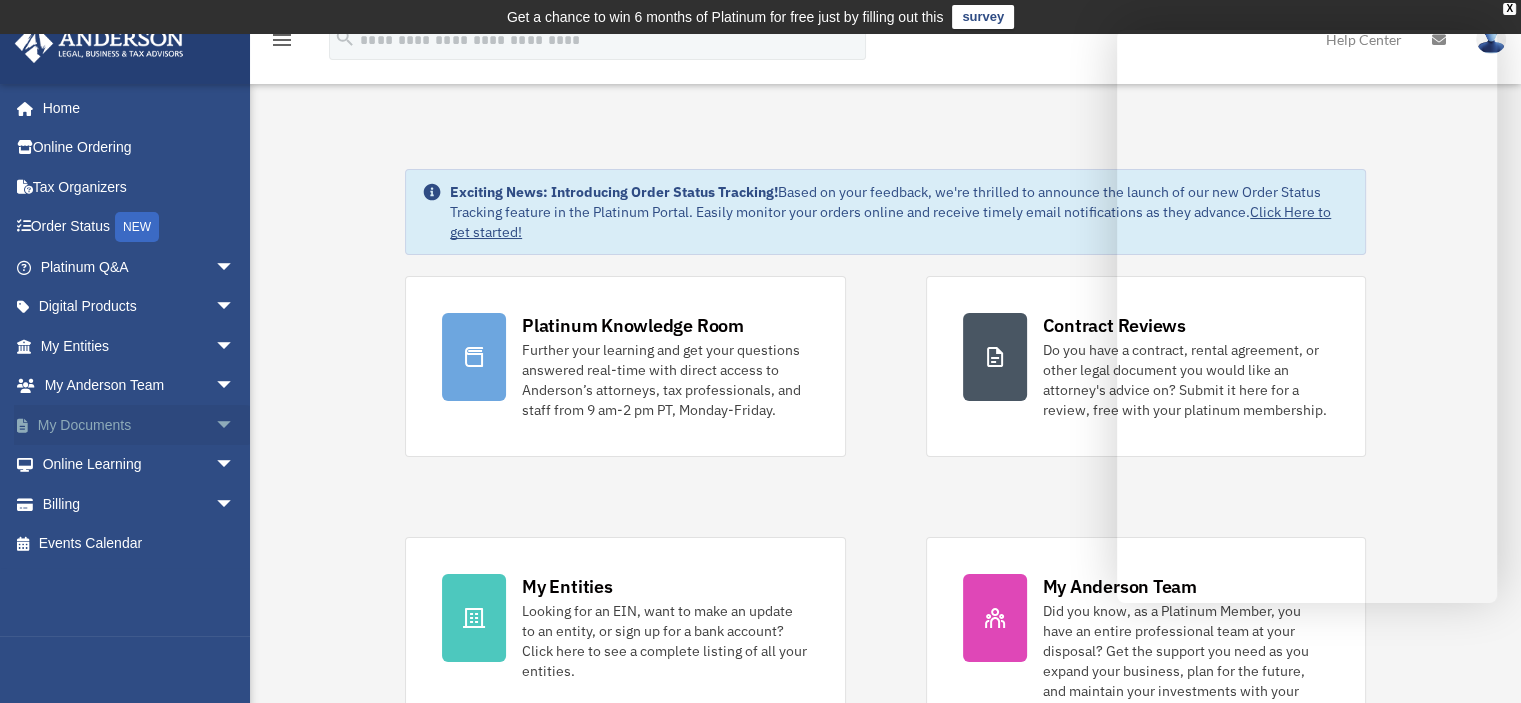 click on "arrow_drop_down" at bounding box center [235, 425] 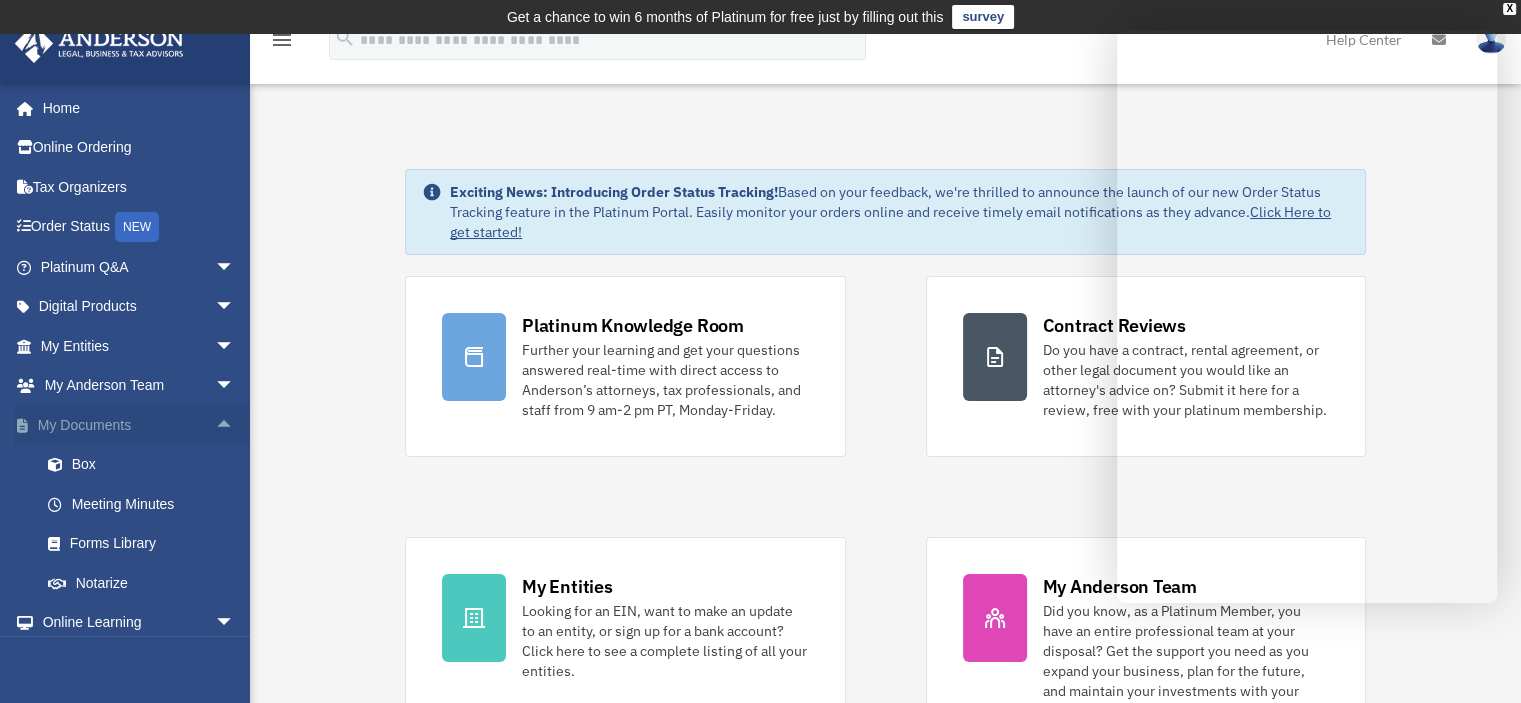 click on "arrow_drop_up" at bounding box center (235, 425) 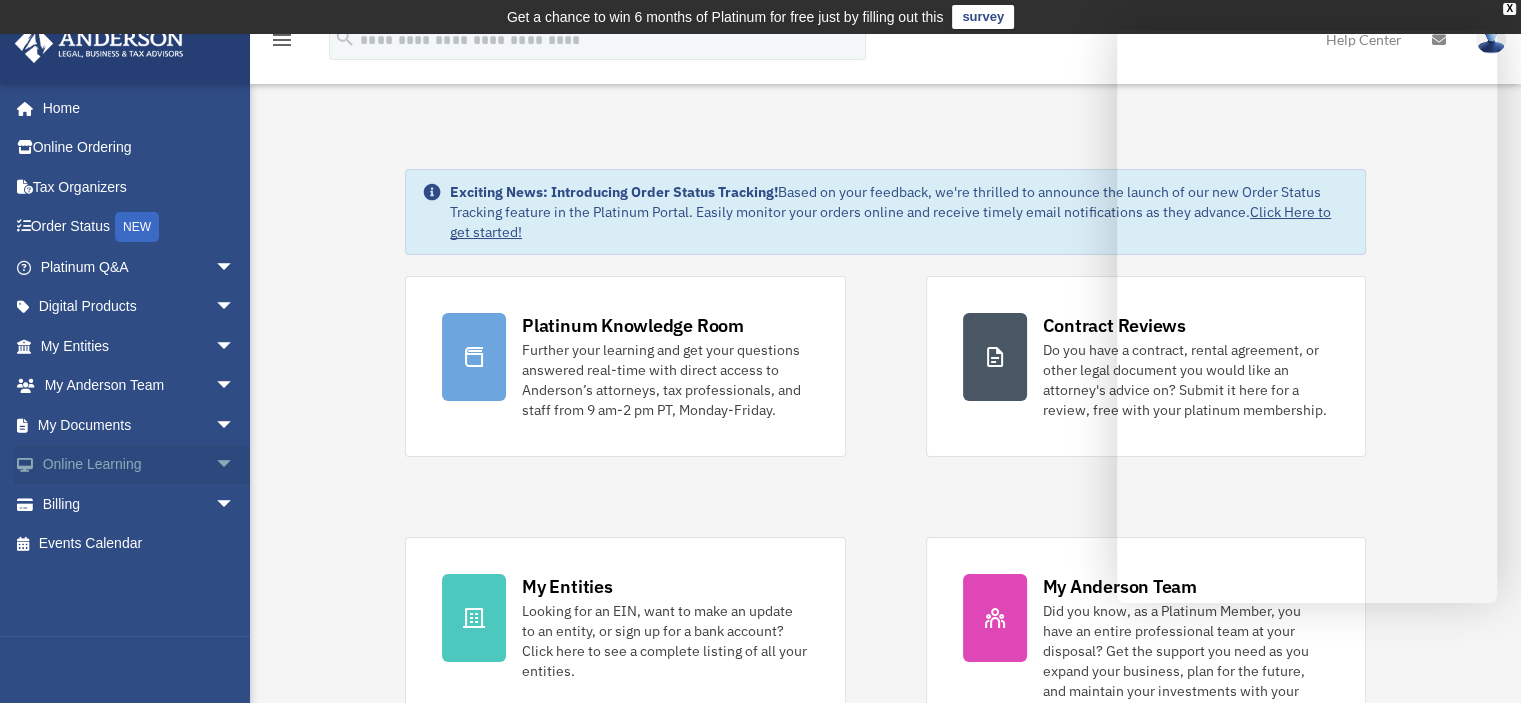 click on "arrow_drop_down" at bounding box center [235, 465] 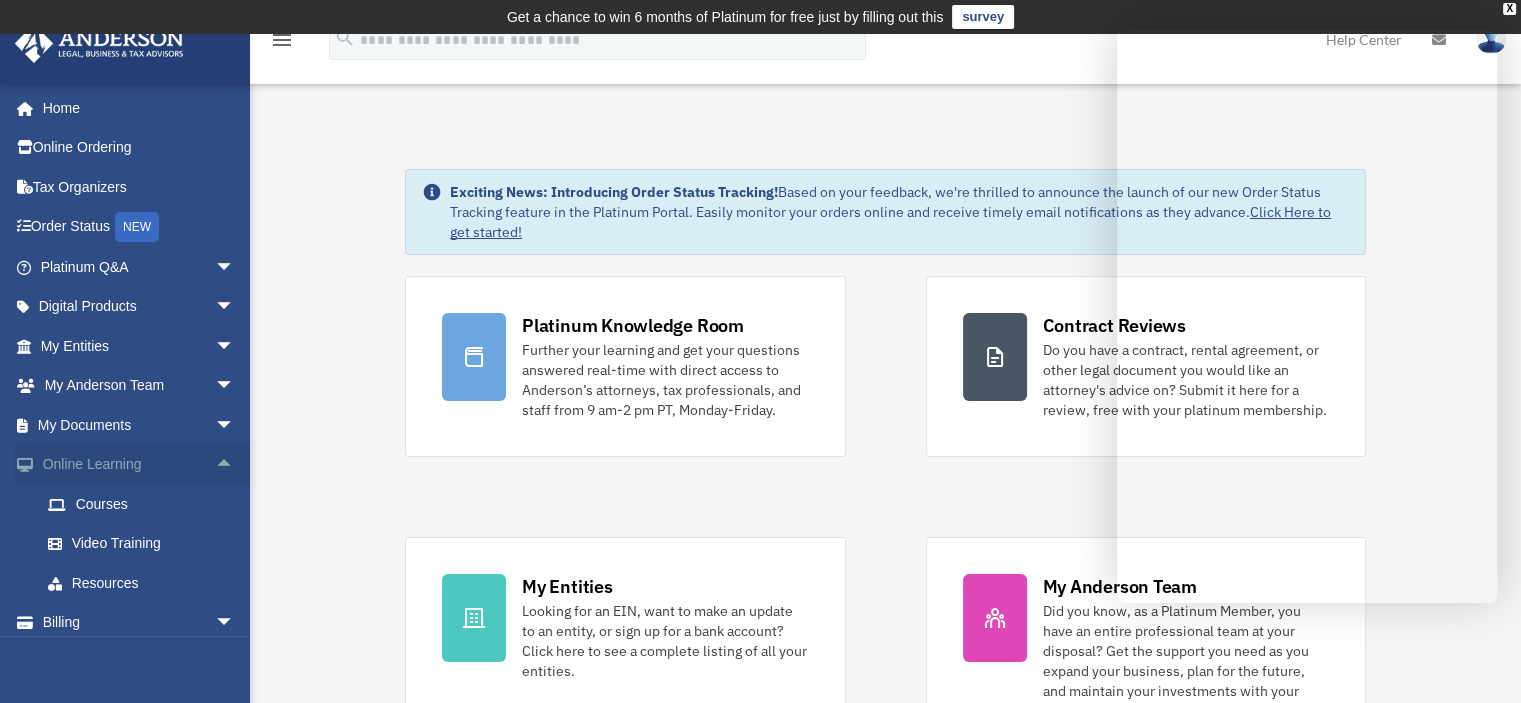 click on "arrow_drop_up" at bounding box center (235, 465) 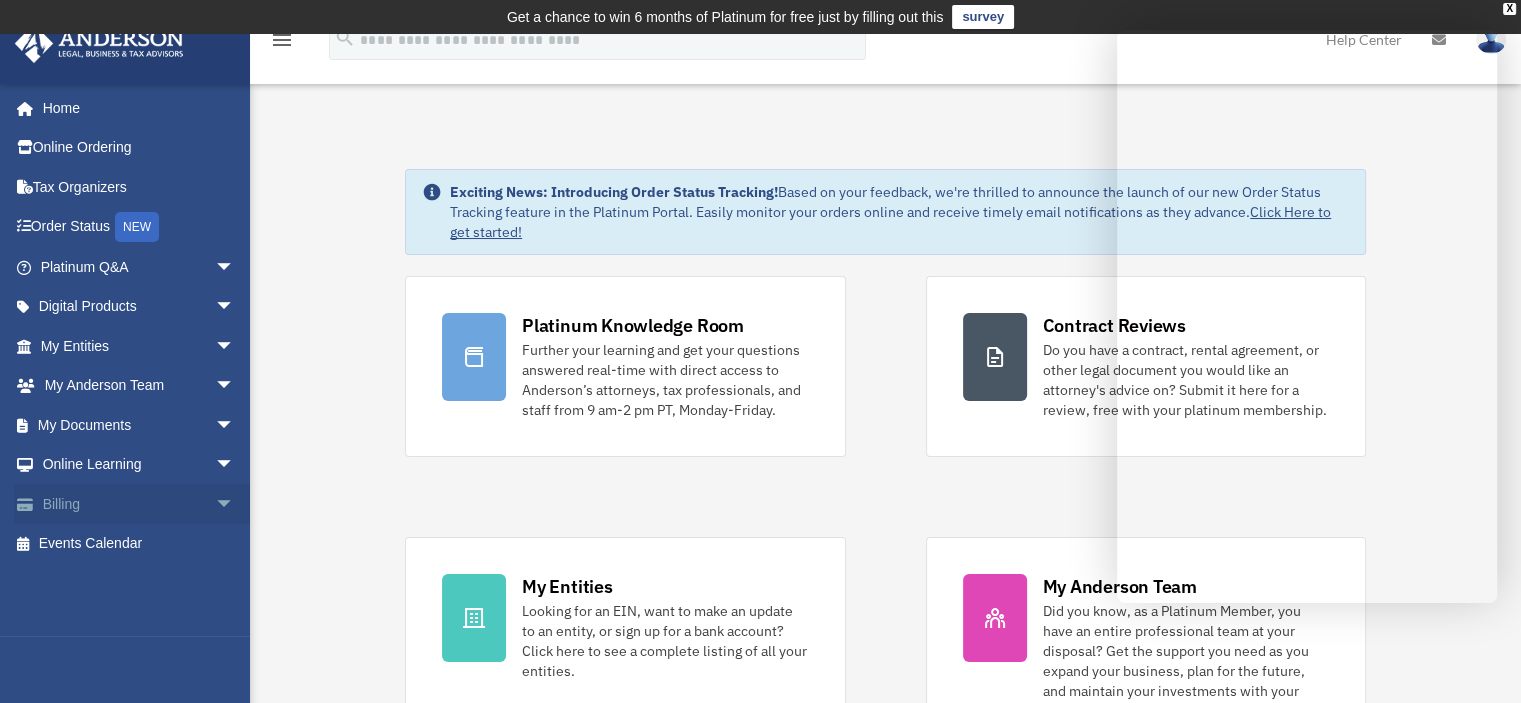 click on "arrow_drop_down" at bounding box center (235, 504) 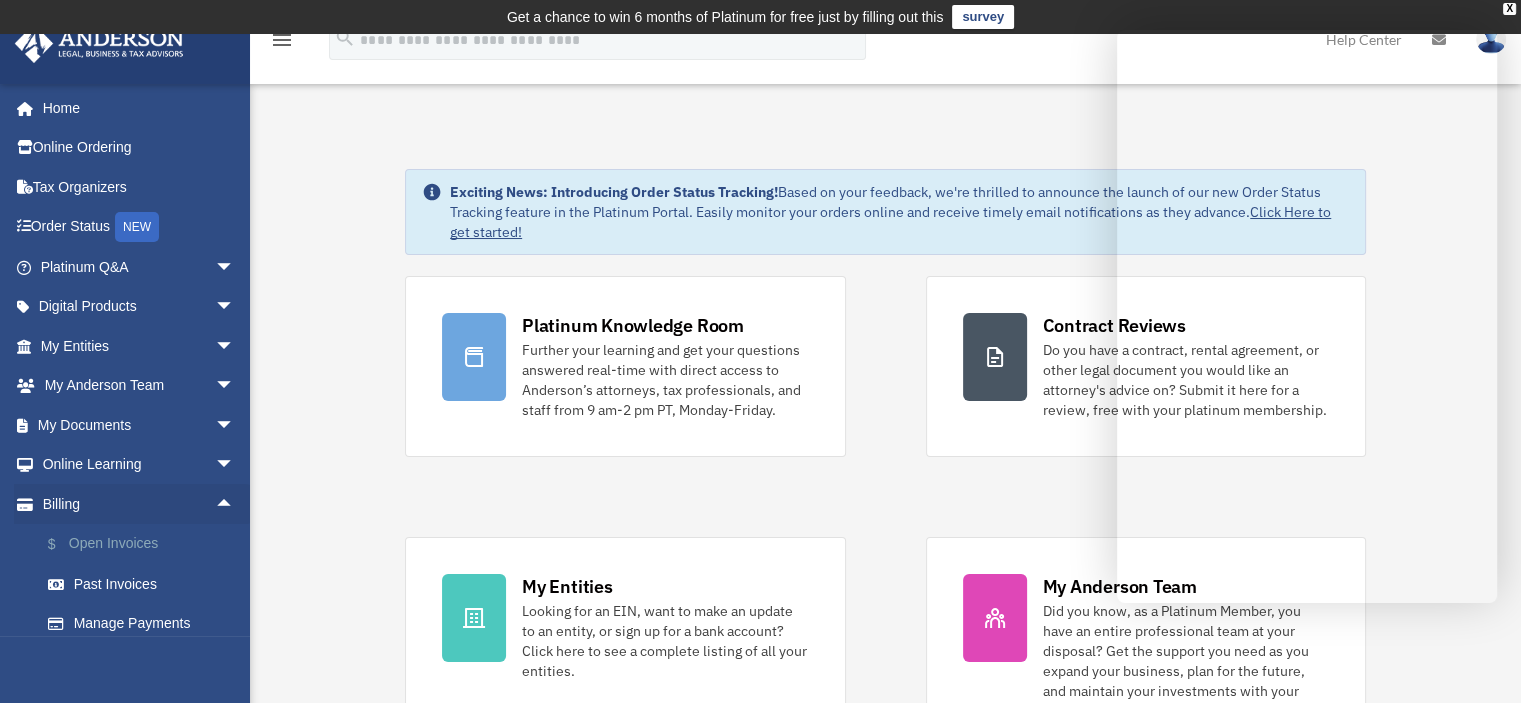 click on "$ Open Invoices" at bounding box center (146, 544) 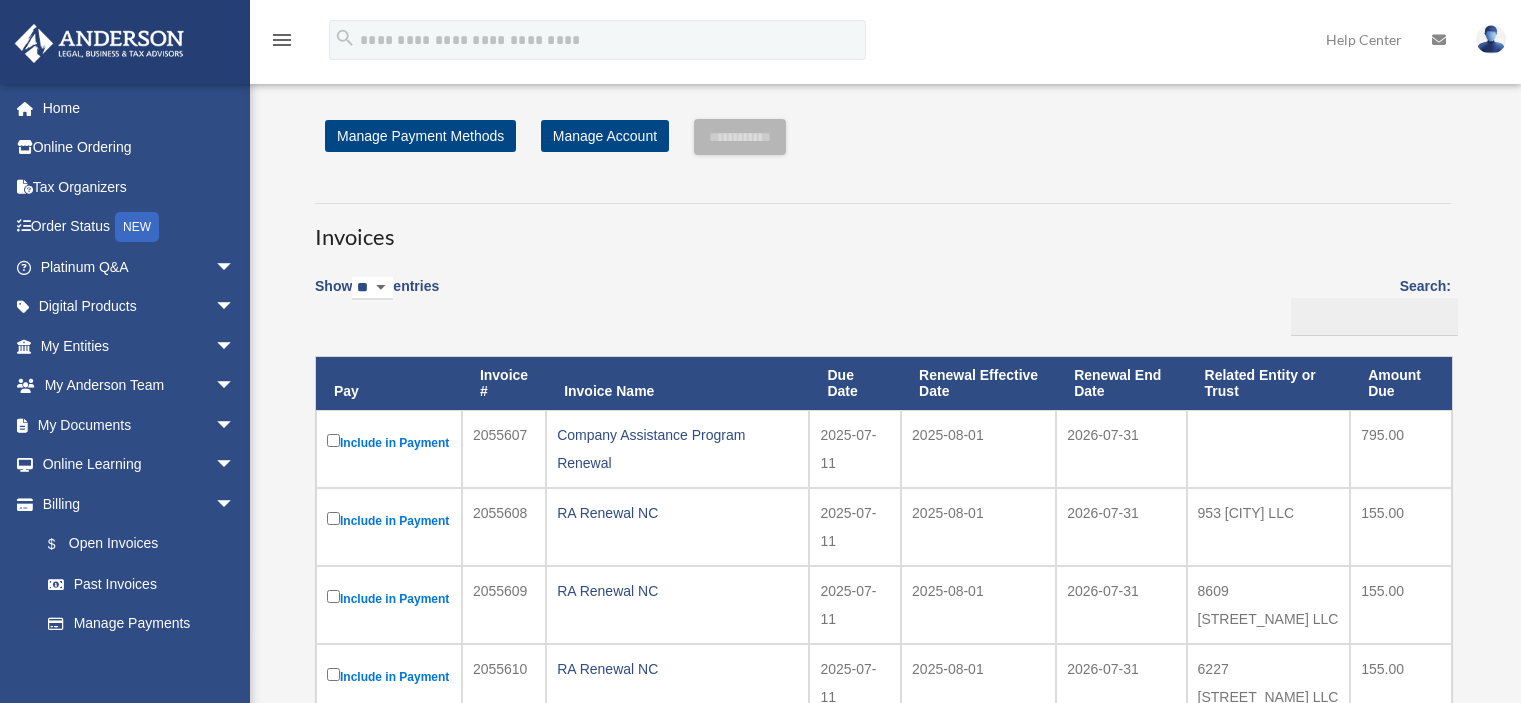 scroll, scrollTop: 0, scrollLeft: 0, axis: both 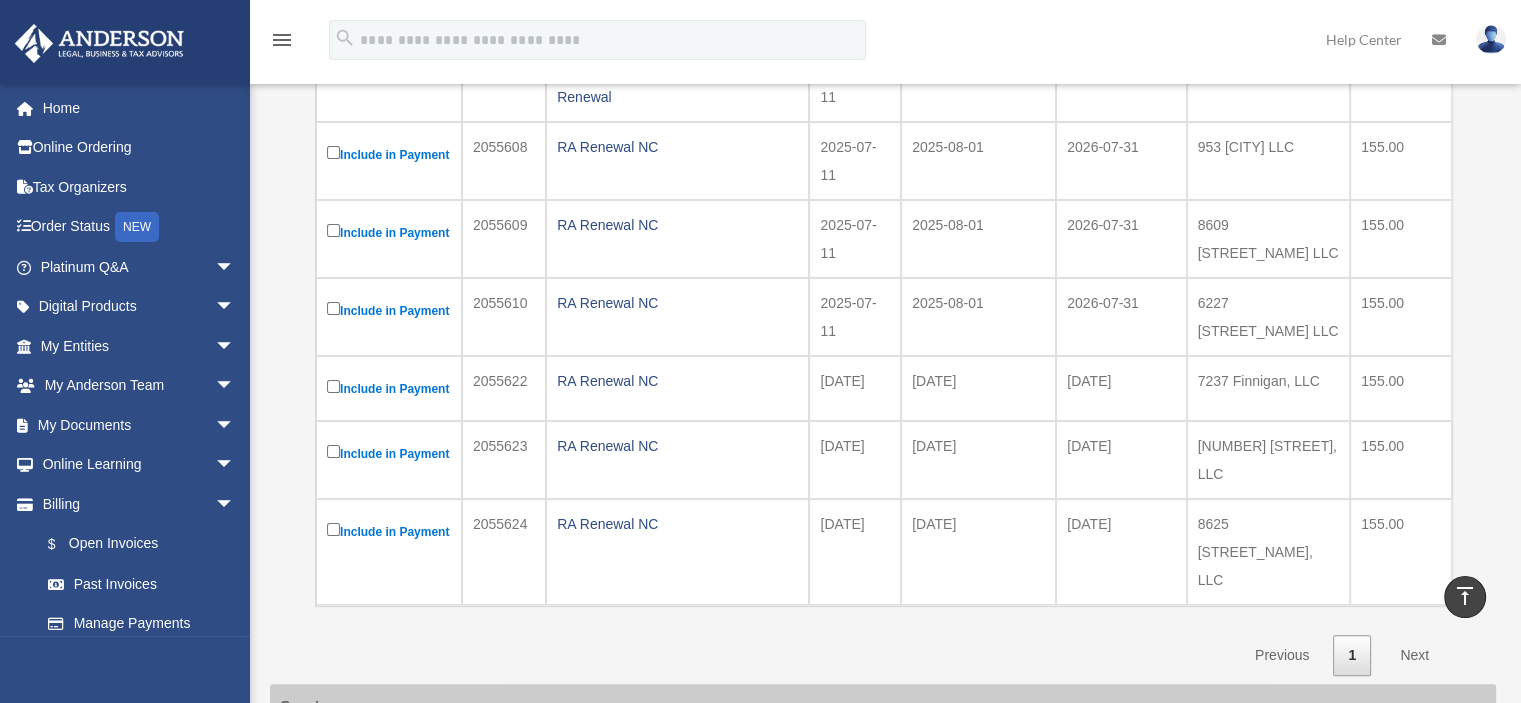 click on "Include in Payment" at bounding box center [389, 453] 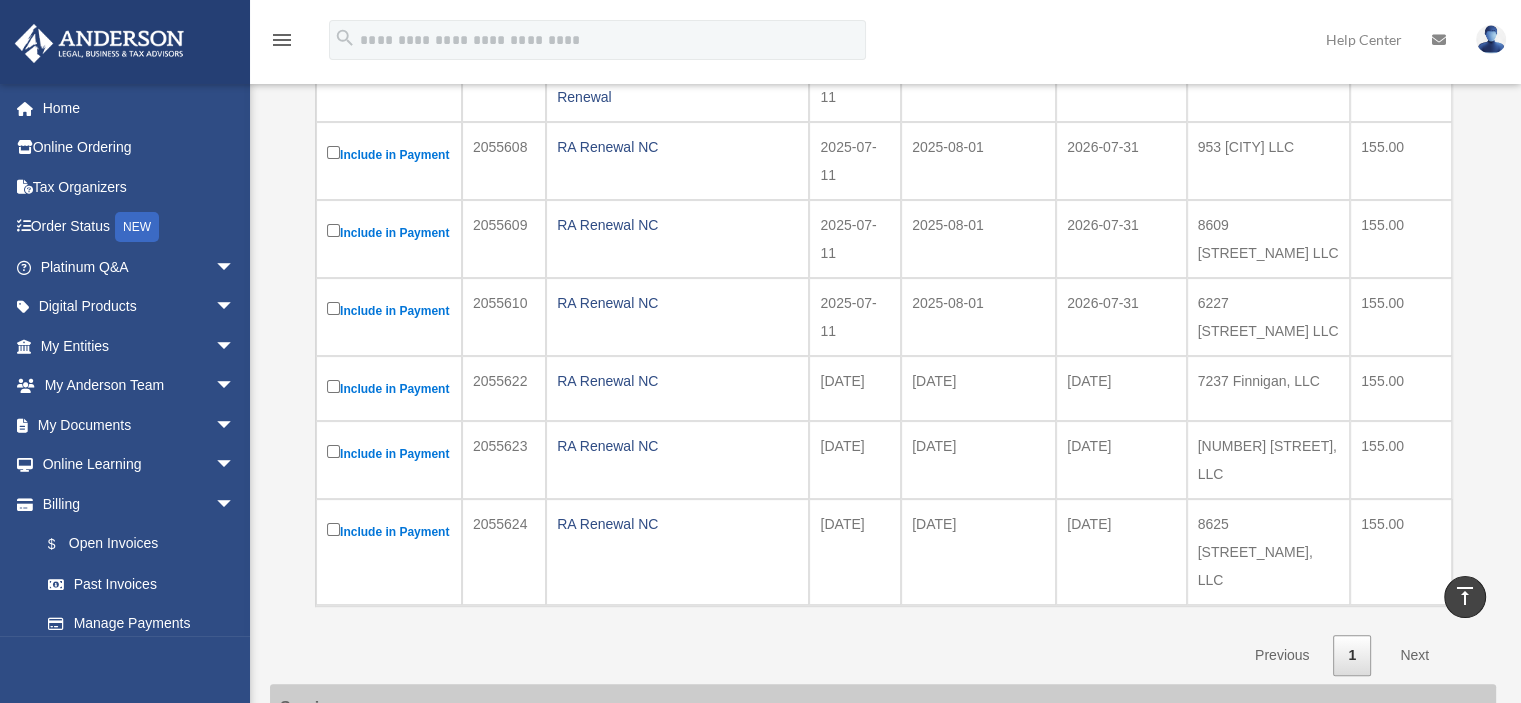 click on "Include in Payment" at bounding box center [389, 531] 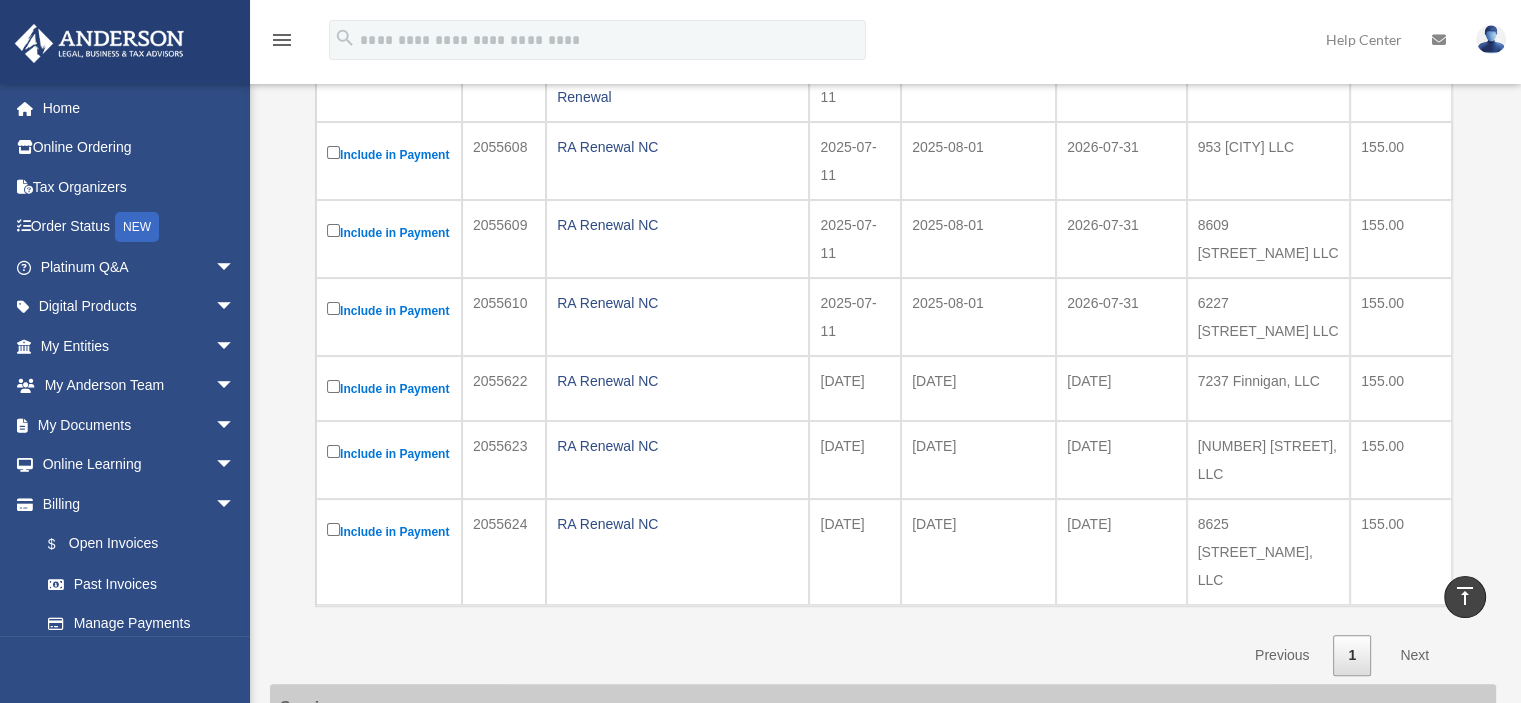 click on "Include in Payment" at bounding box center [389, 154] 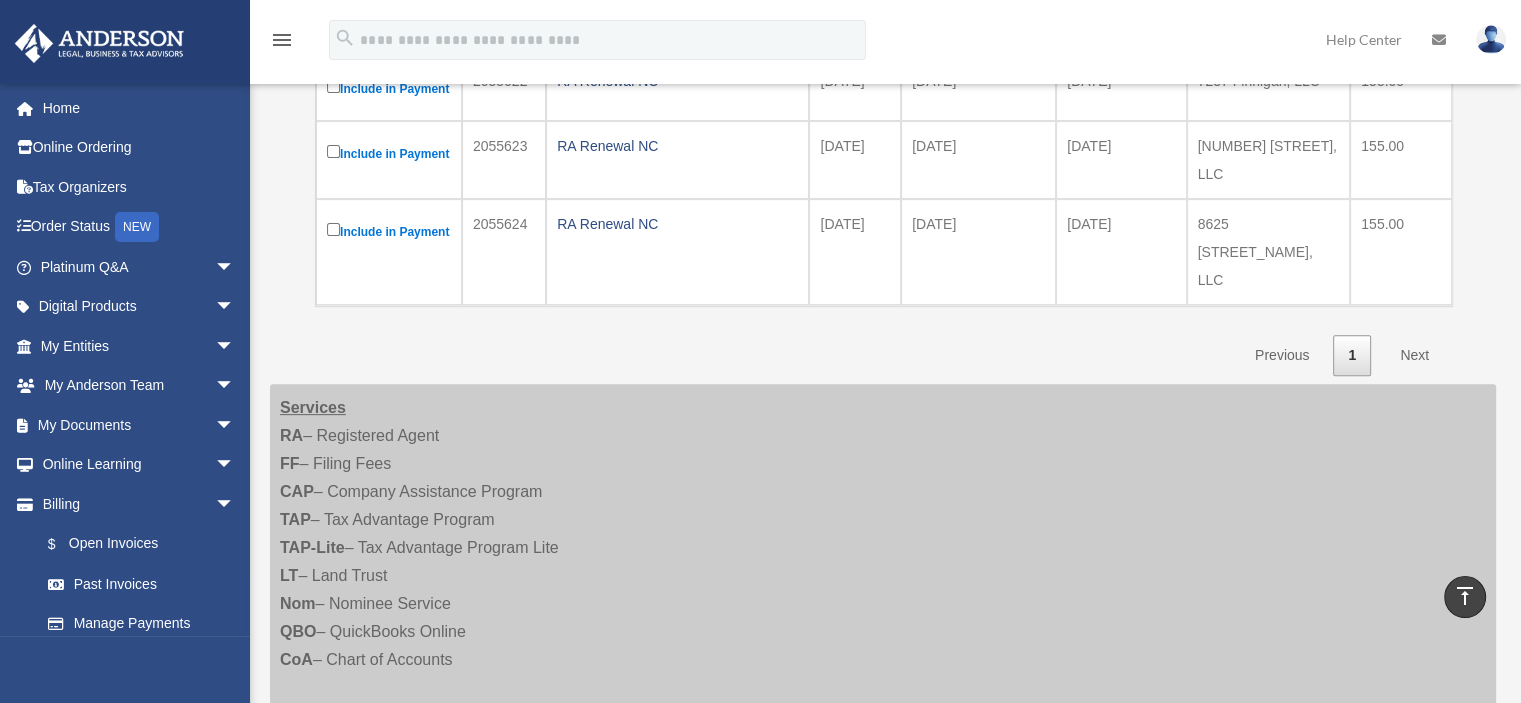 scroll, scrollTop: 300, scrollLeft: 0, axis: vertical 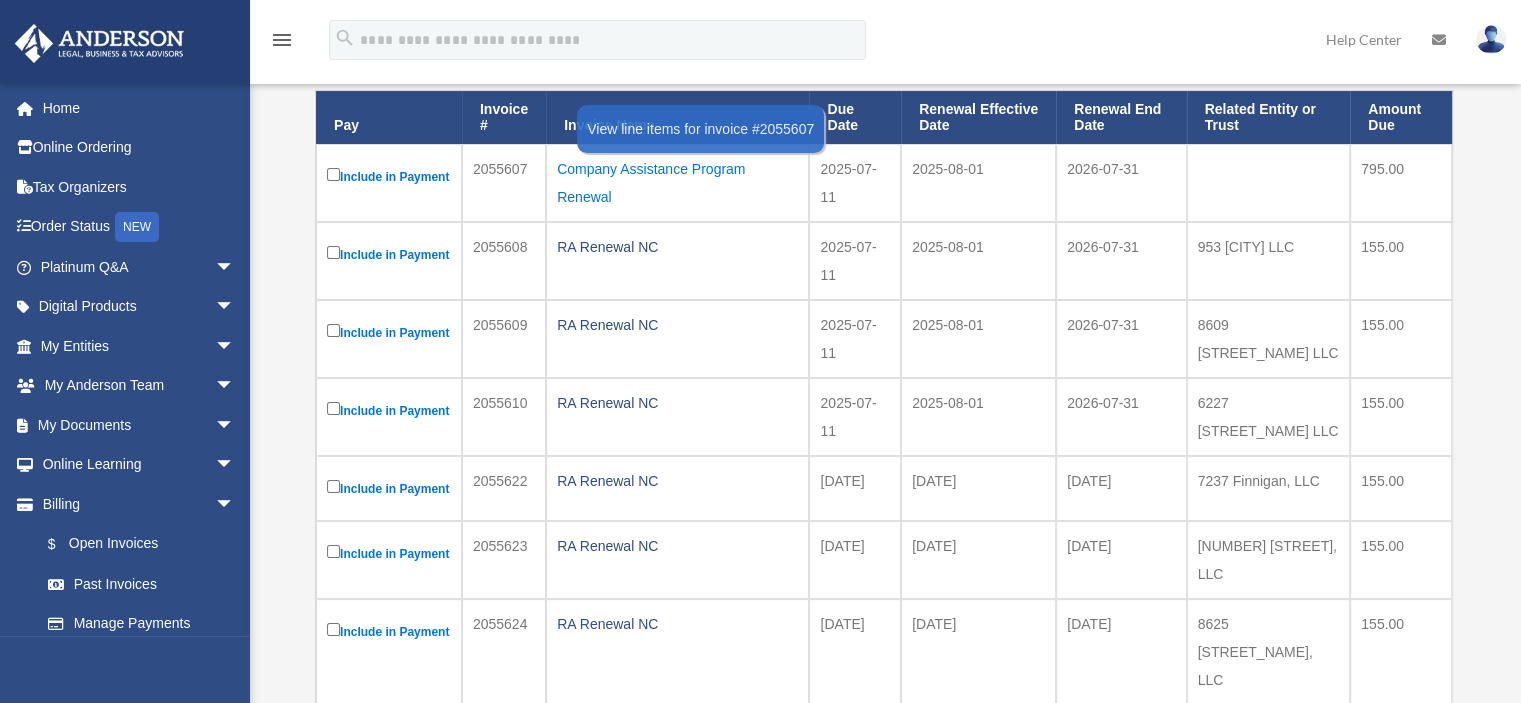 click on "Company Assistance Program Renewal" at bounding box center [677, 183] 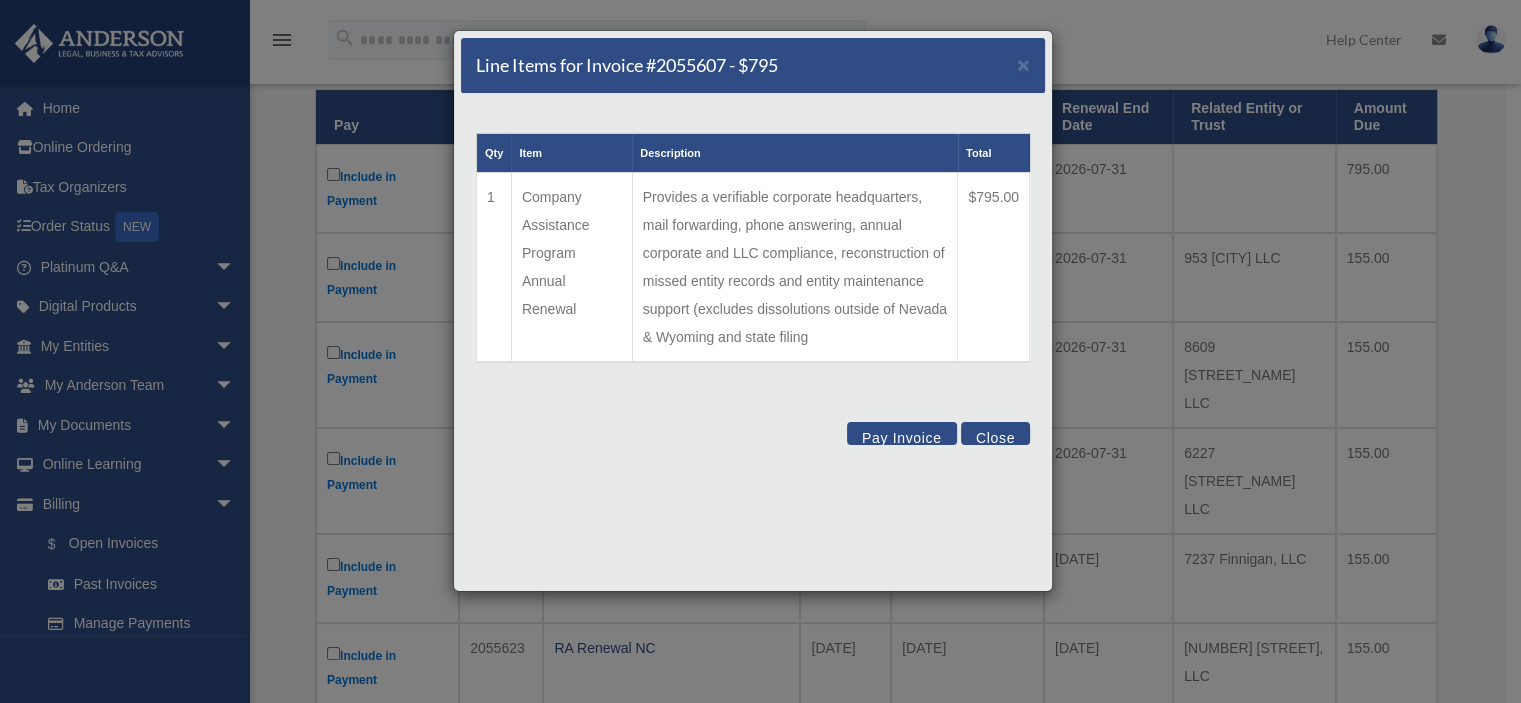 click on "Pay Invoice" at bounding box center (902, 433) 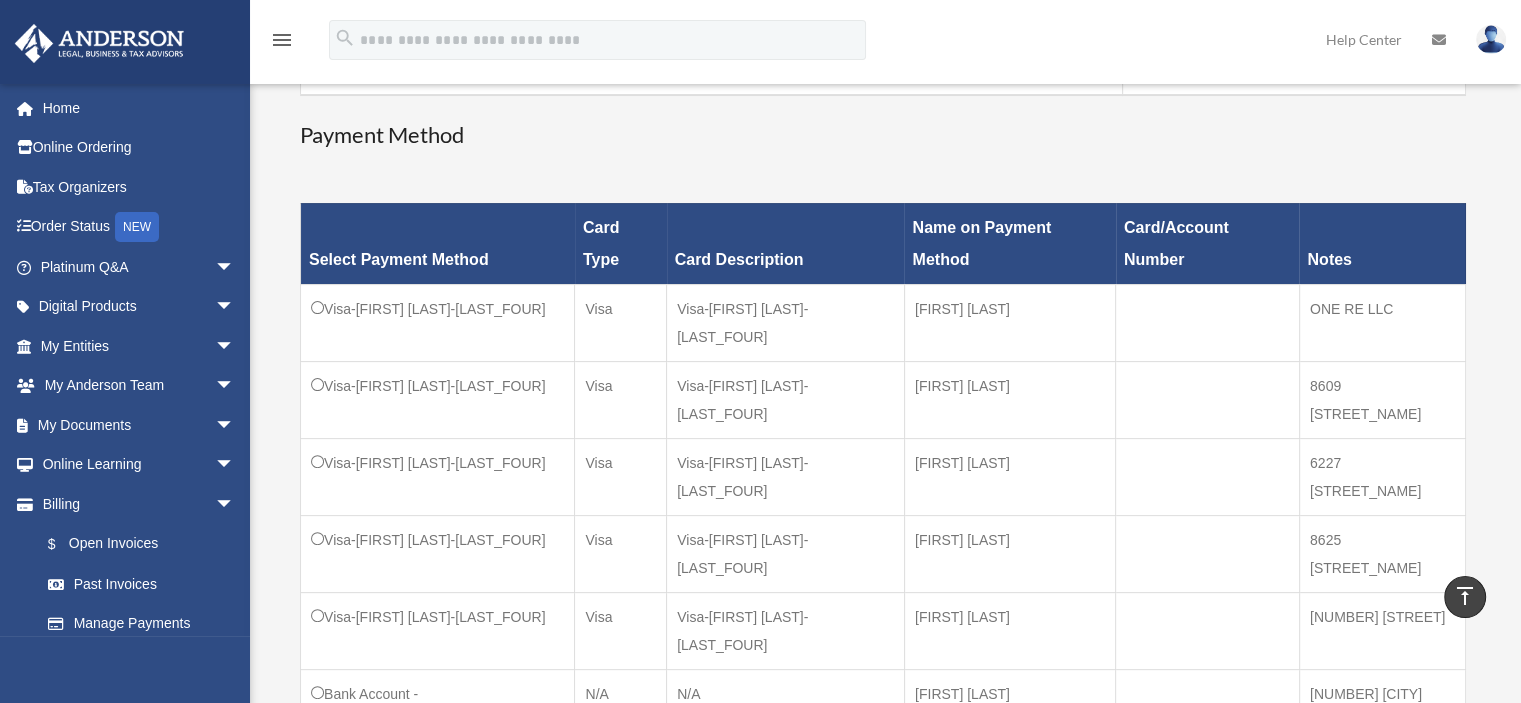 scroll, scrollTop: 400, scrollLeft: 0, axis: vertical 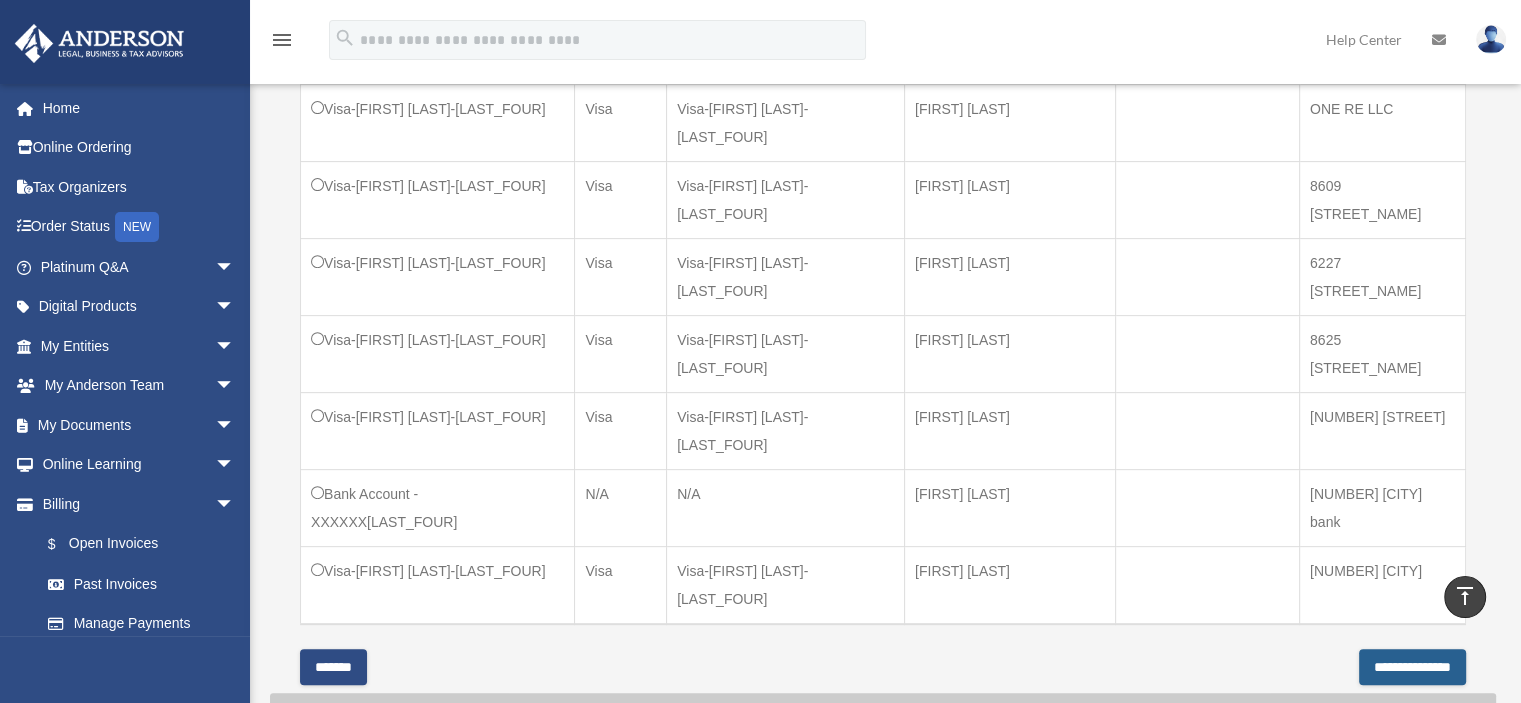 click on "**********" at bounding box center [1412, 667] 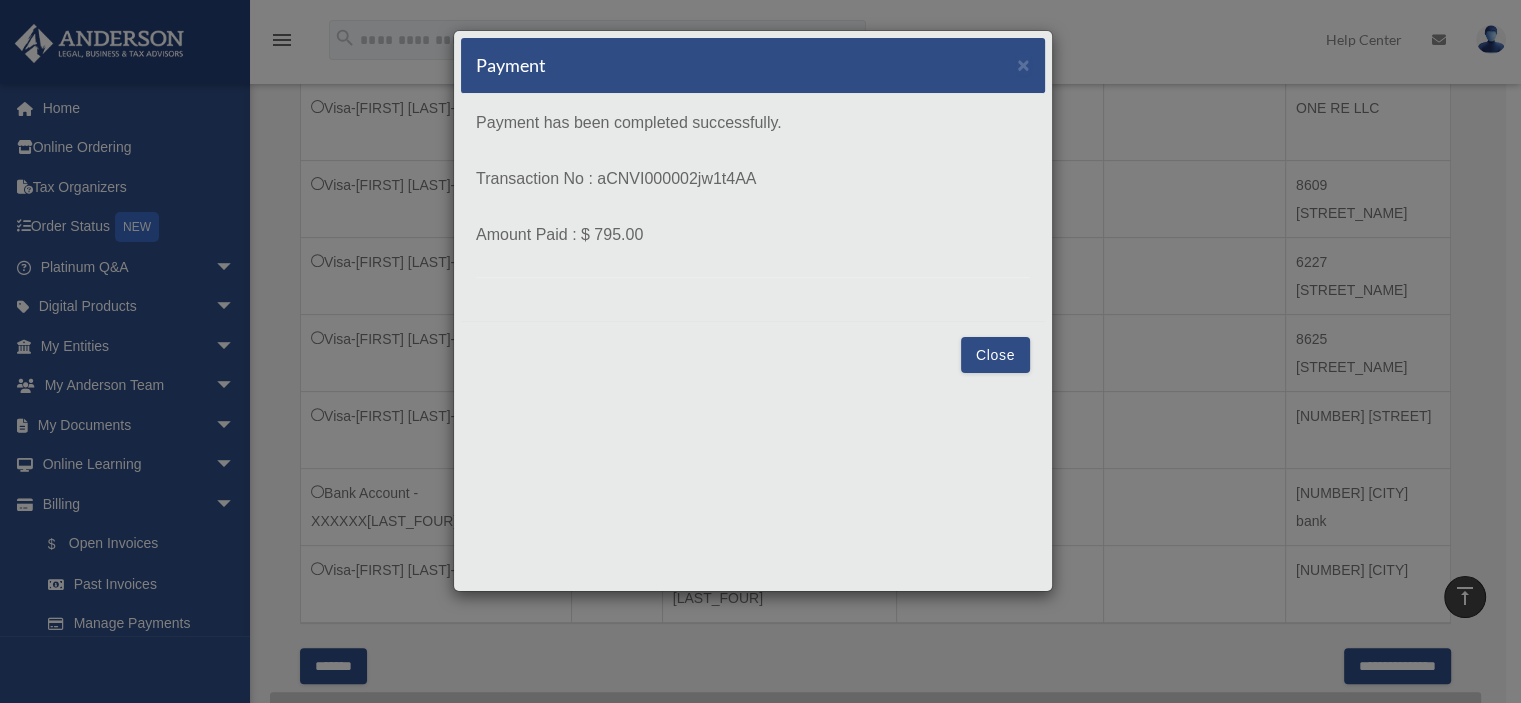 click on "Close" at bounding box center [995, 355] 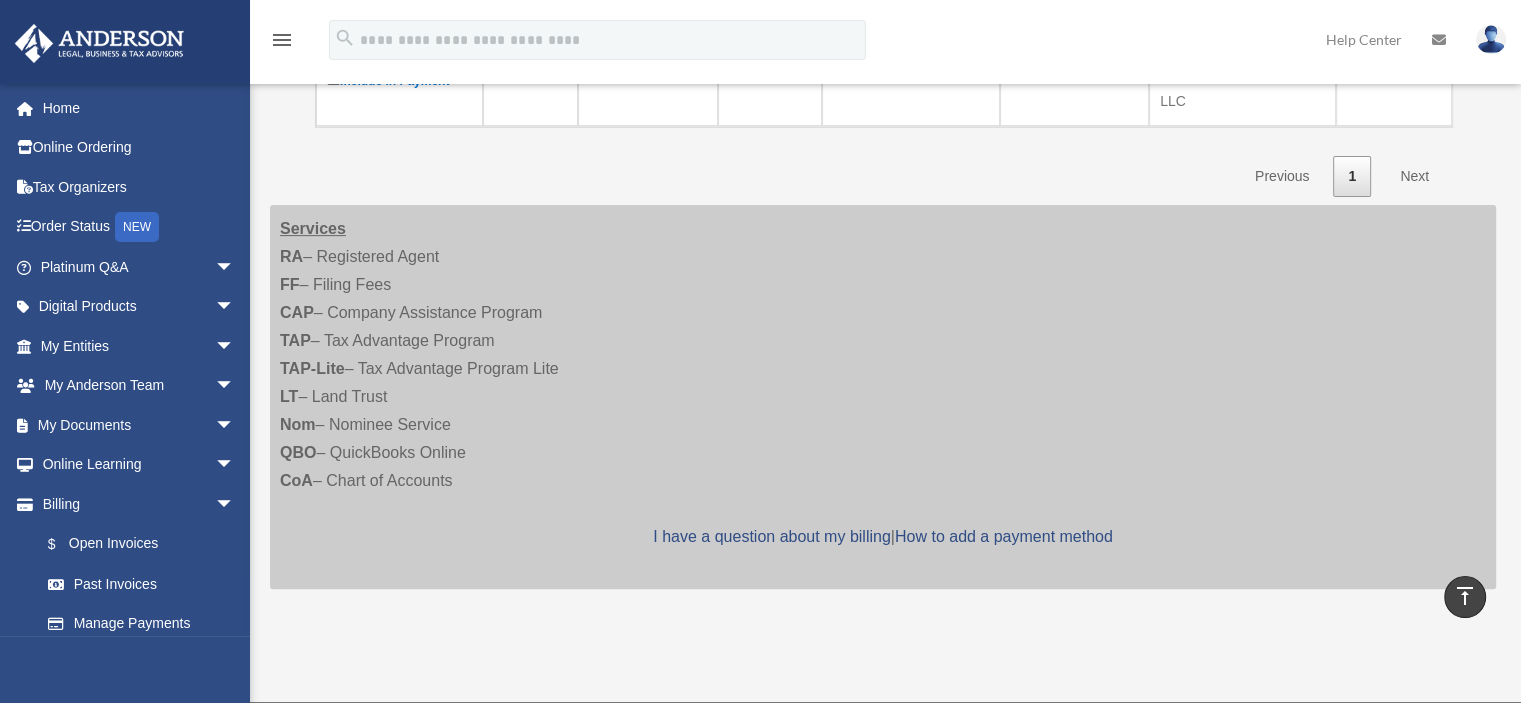 scroll, scrollTop: 134, scrollLeft: 0, axis: vertical 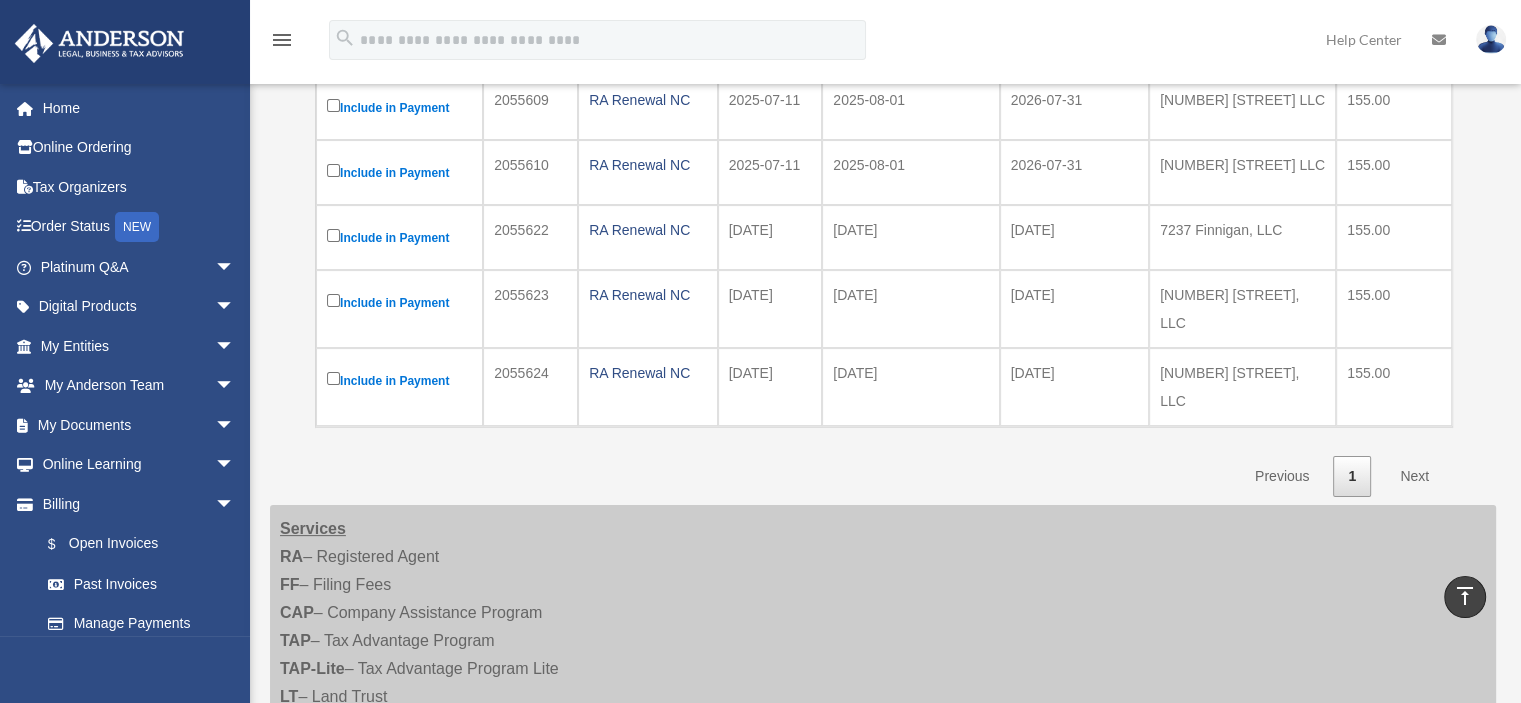 click on "Next" at bounding box center (1414, 476) 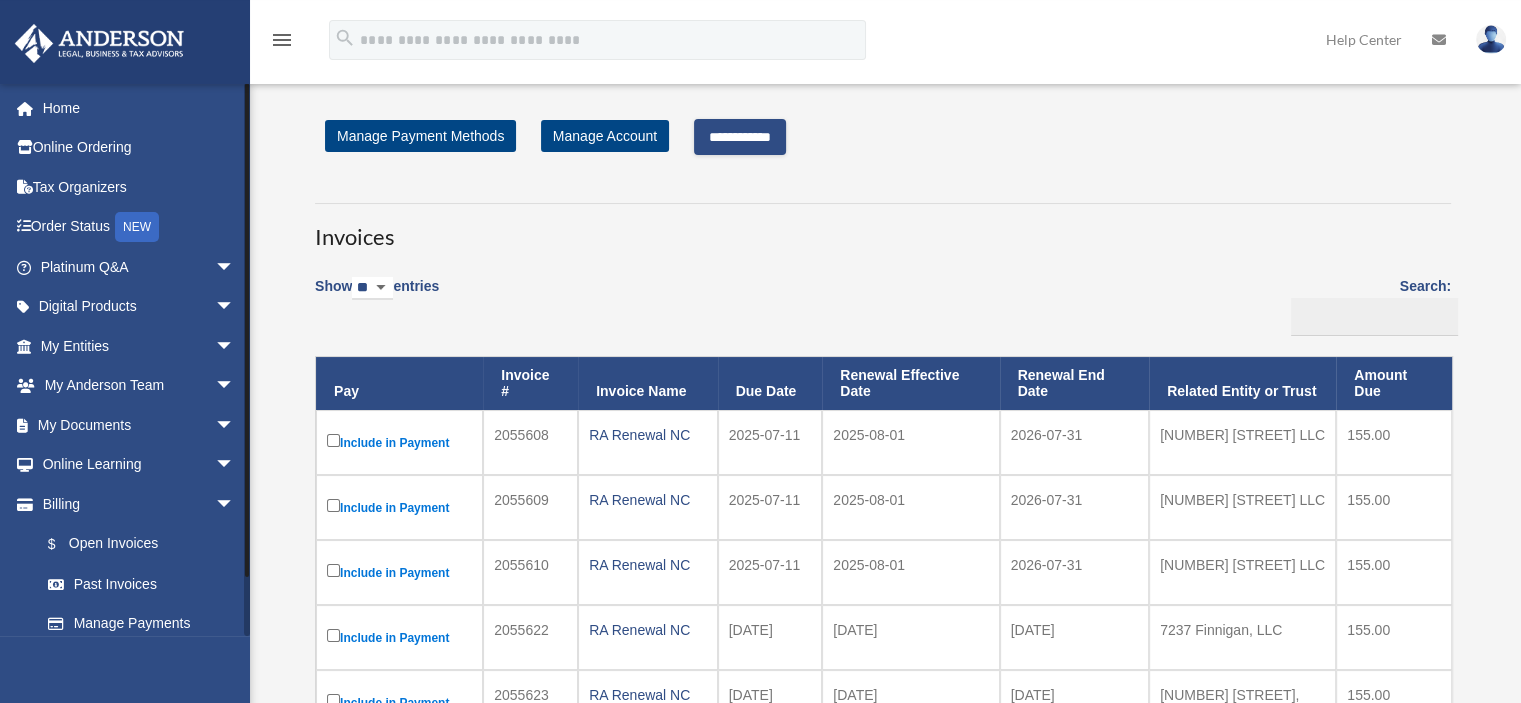 scroll, scrollTop: 0, scrollLeft: 0, axis: both 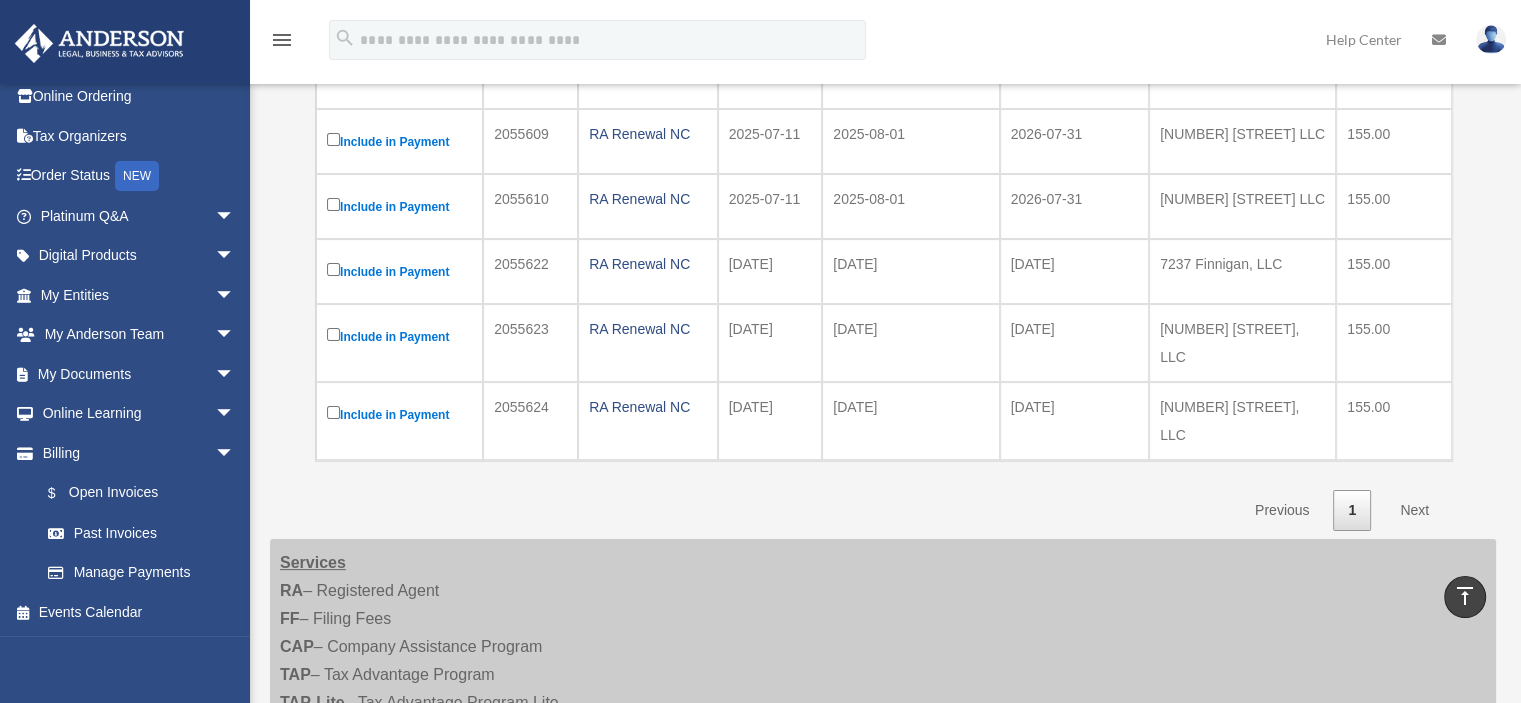 click on "Next" at bounding box center [1414, 510] 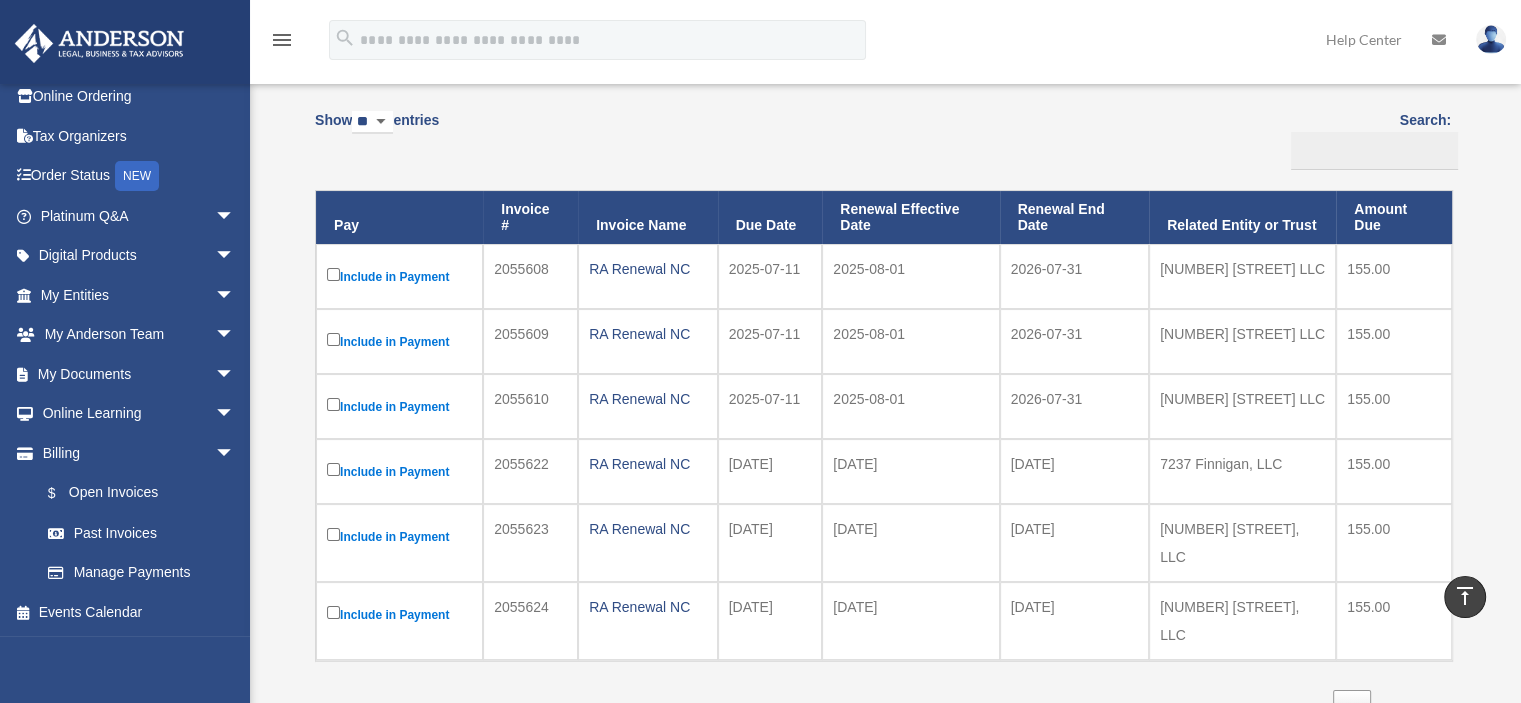 scroll, scrollTop: 0, scrollLeft: 0, axis: both 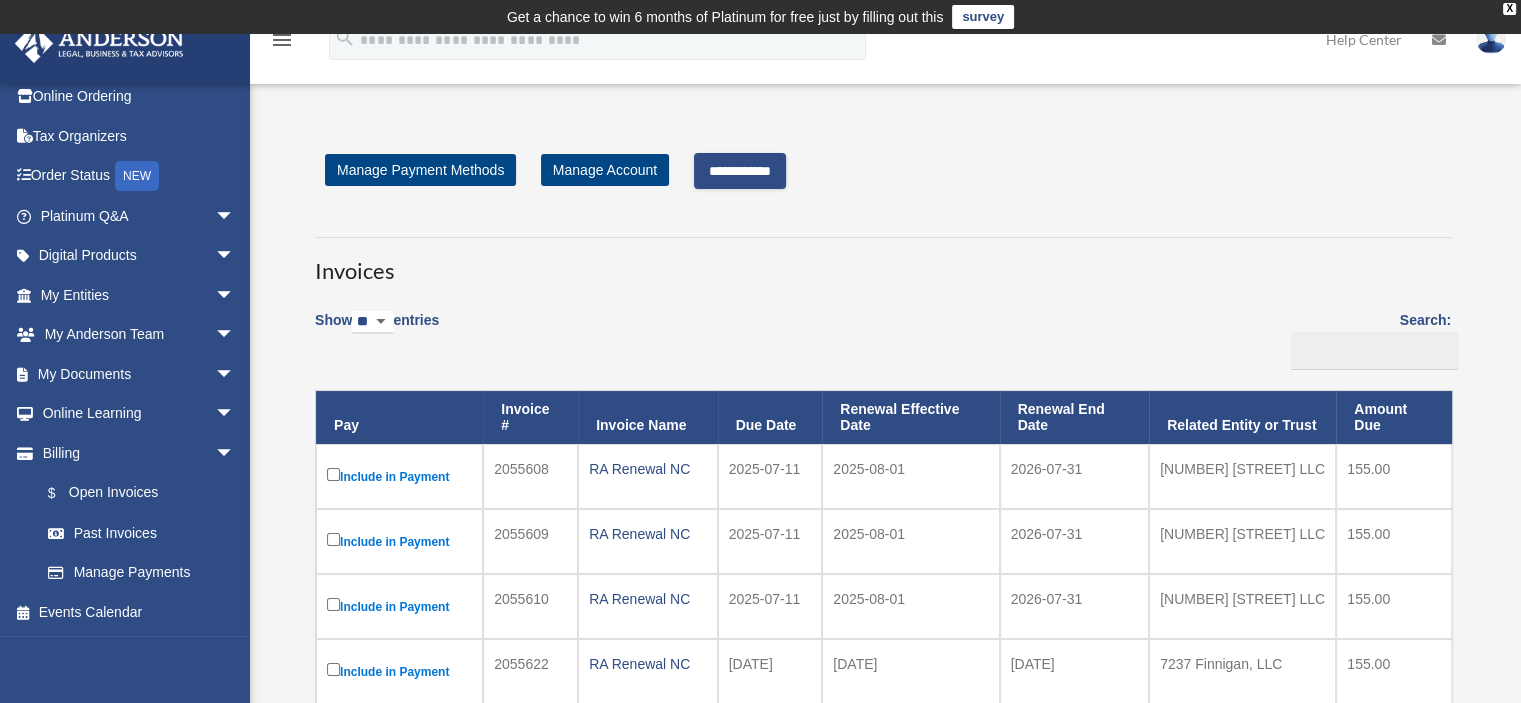 click on "**********" at bounding box center [740, 171] 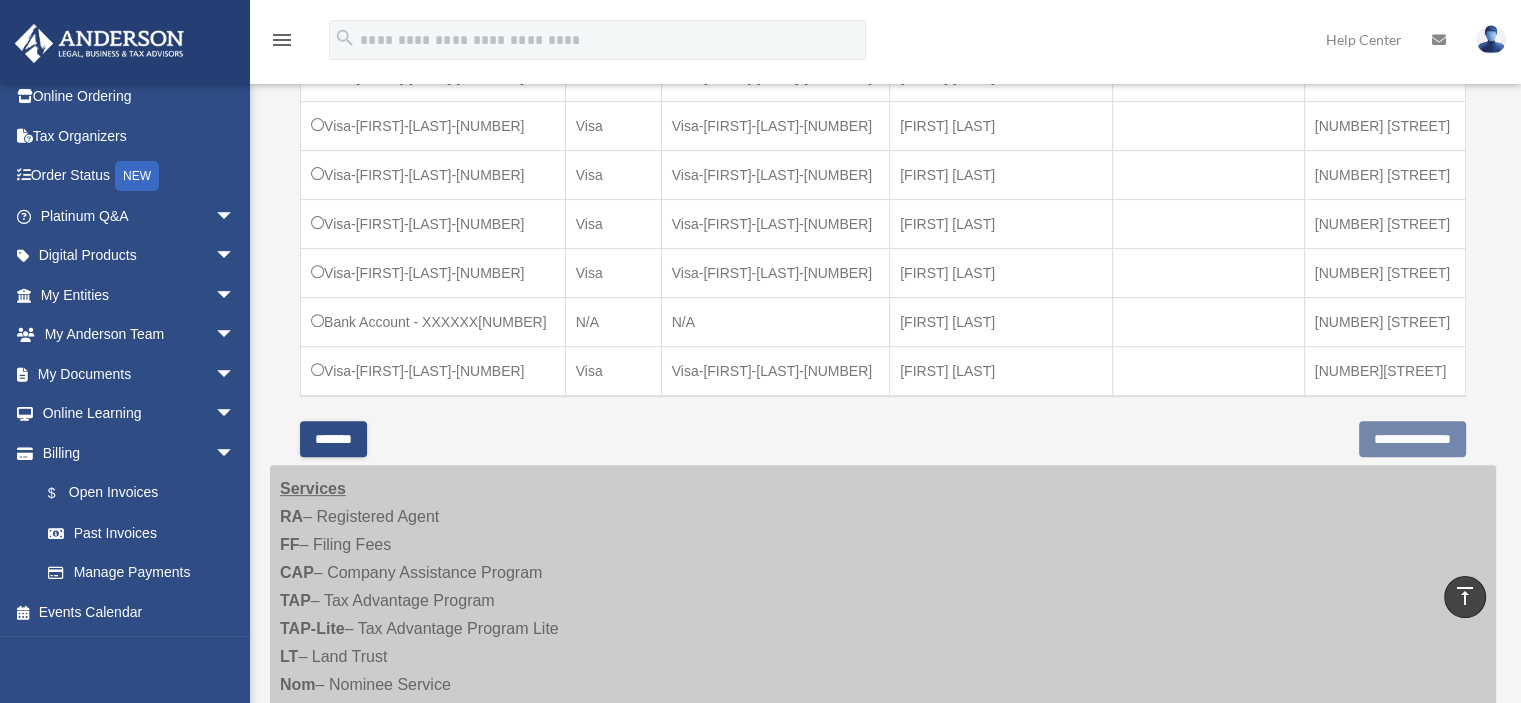 scroll, scrollTop: 600, scrollLeft: 0, axis: vertical 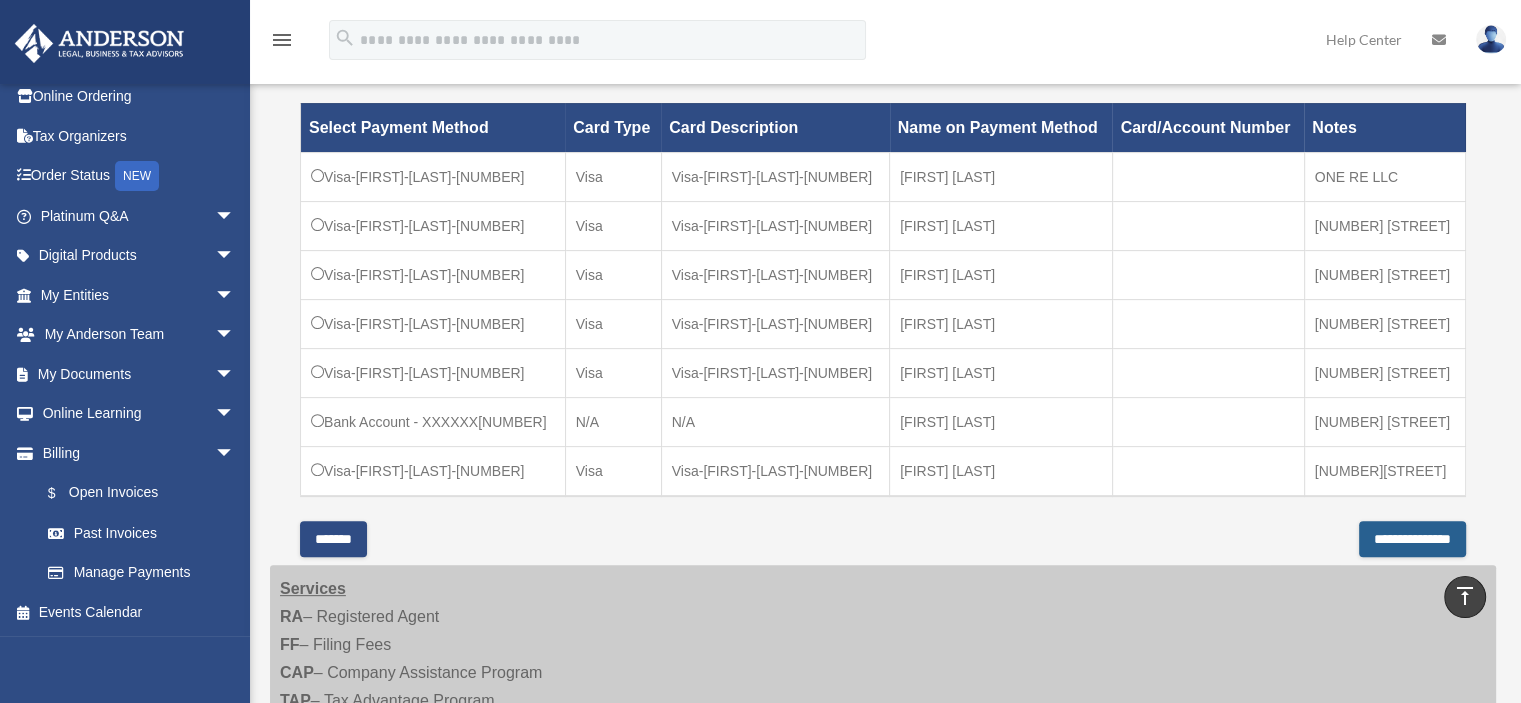 click on "**********" at bounding box center (1412, 539) 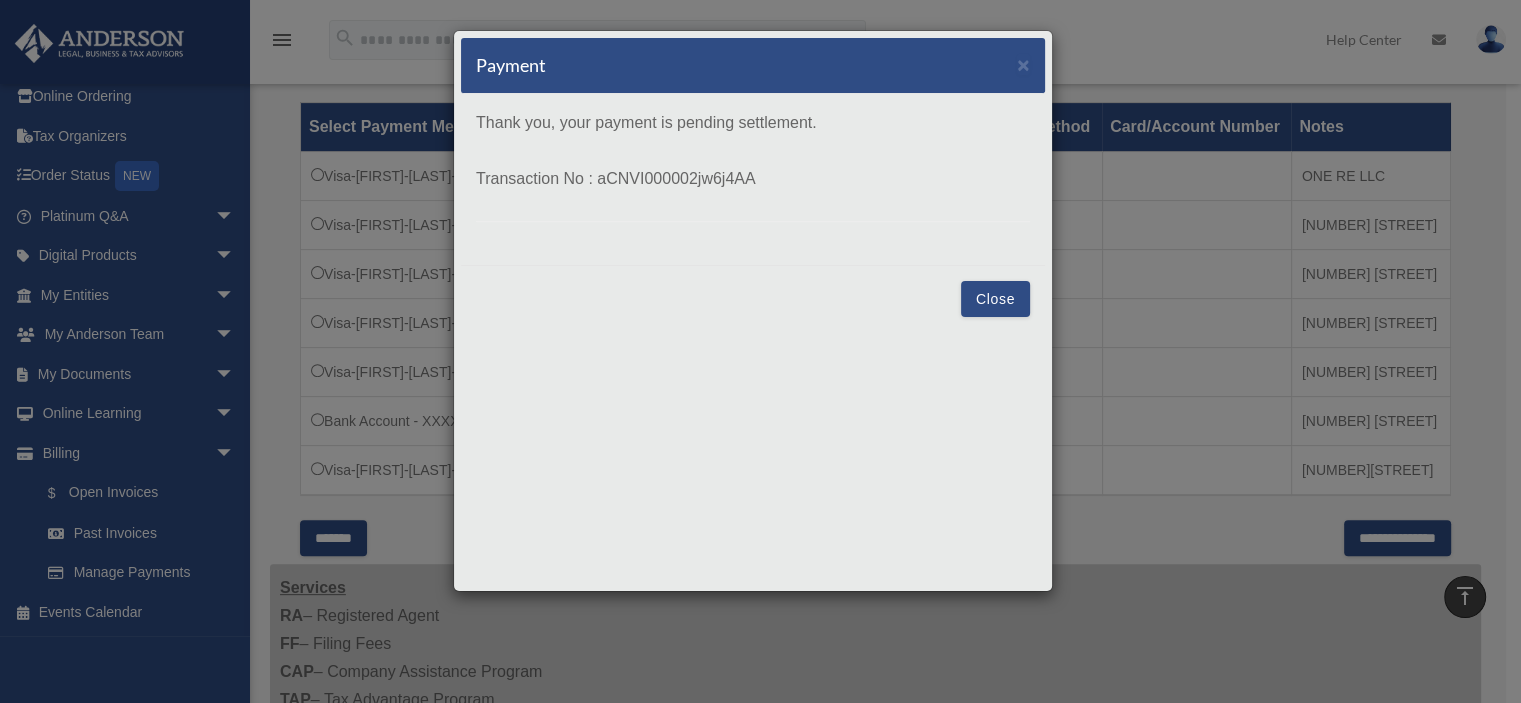 click on "Close" at bounding box center (995, 299) 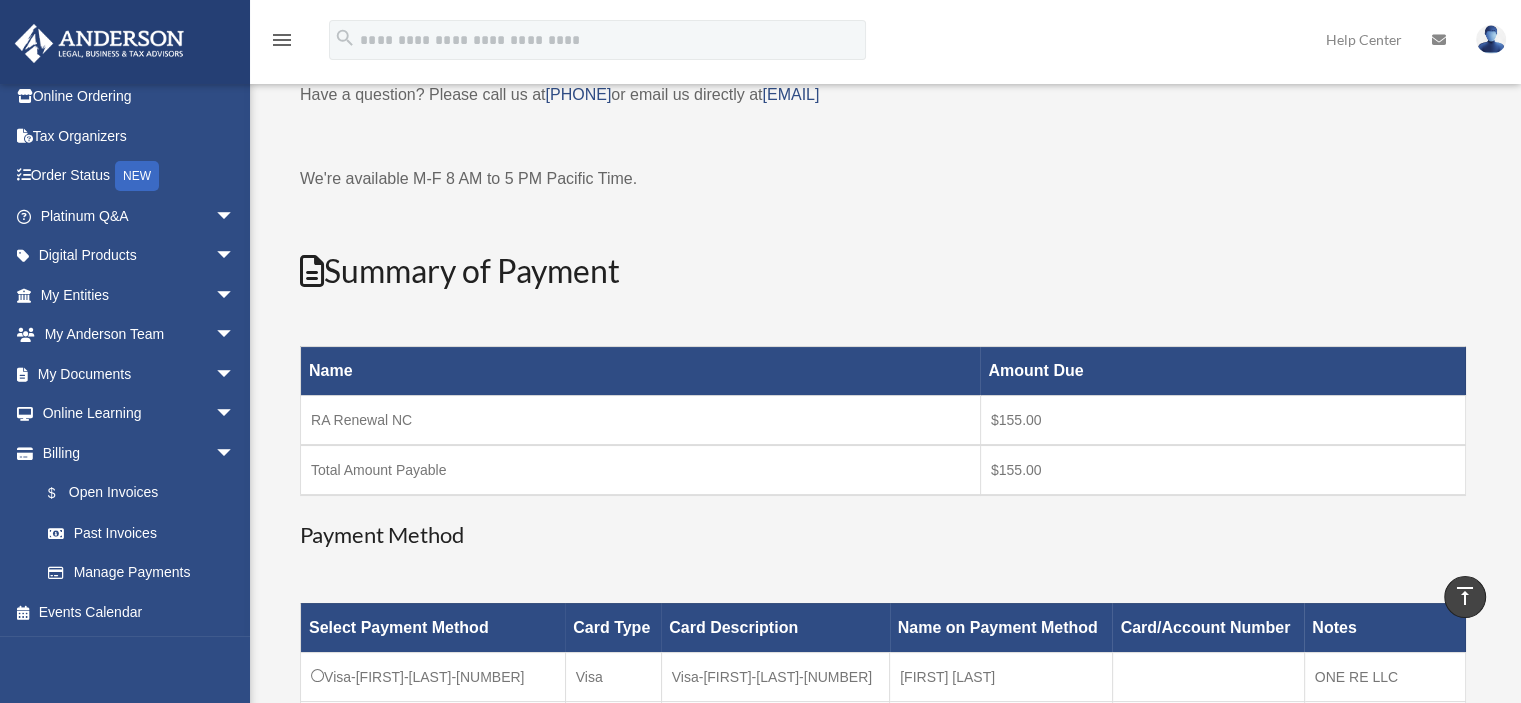 scroll, scrollTop: 0, scrollLeft: 0, axis: both 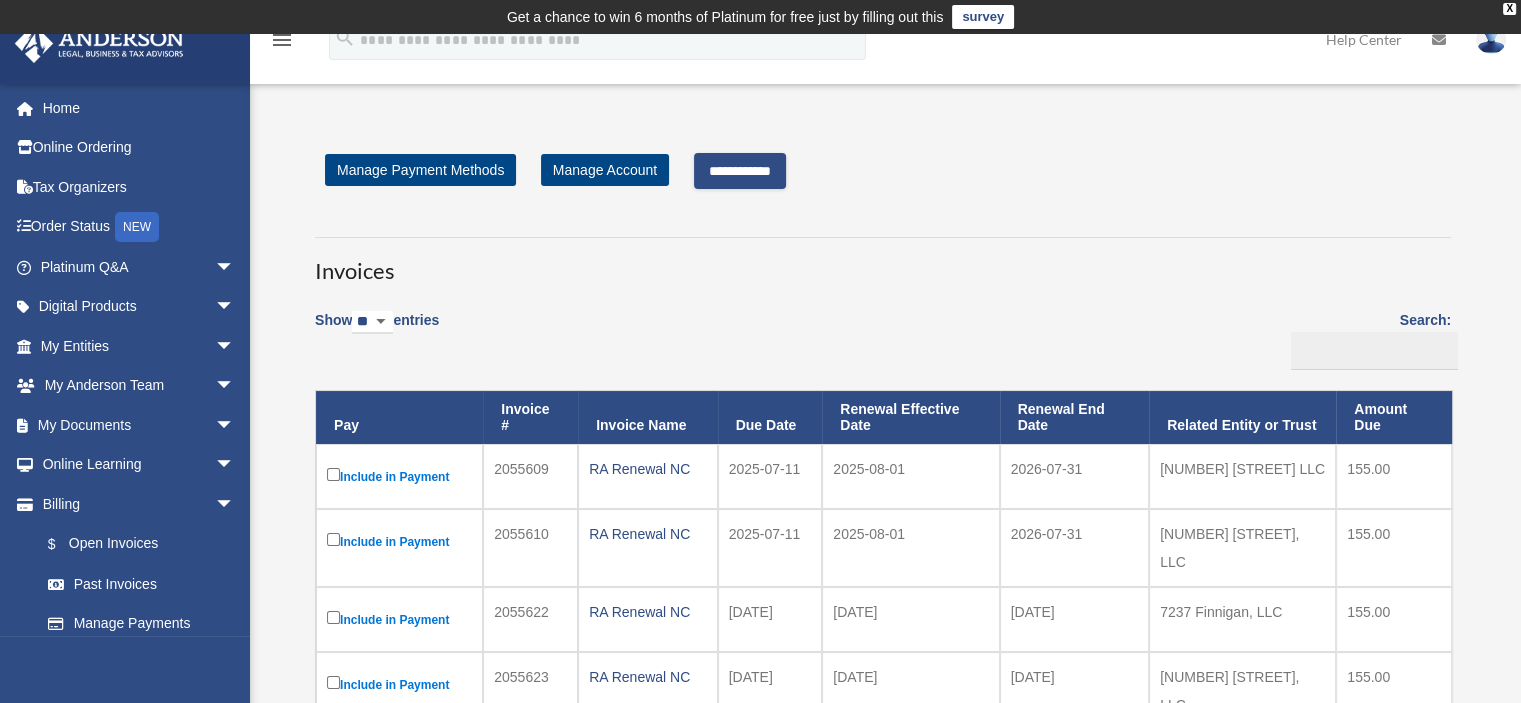 click on "**********" at bounding box center [740, 171] 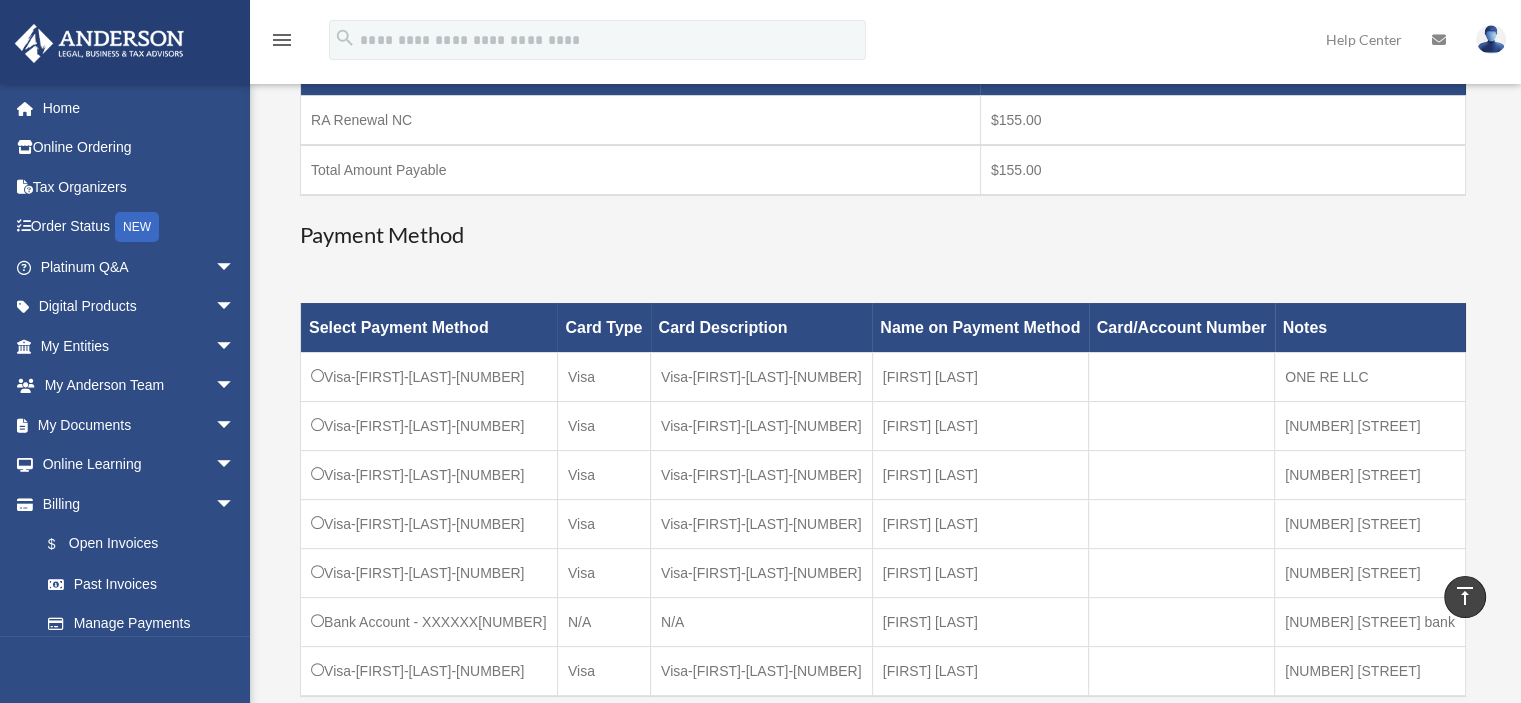 scroll, scrollTop: 600, scrollLeft: 0, axis: vertical 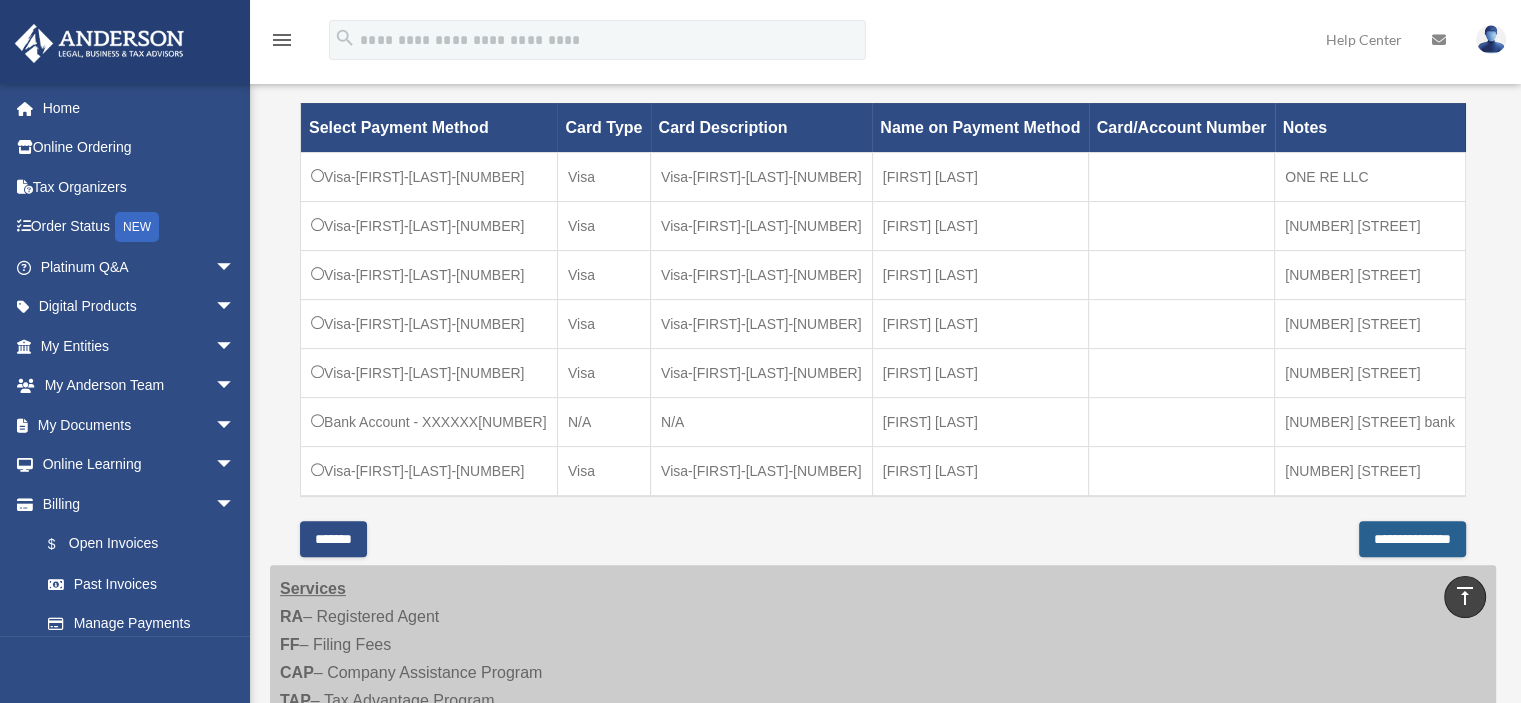click on "**********" at bounding box center [1412, 539] 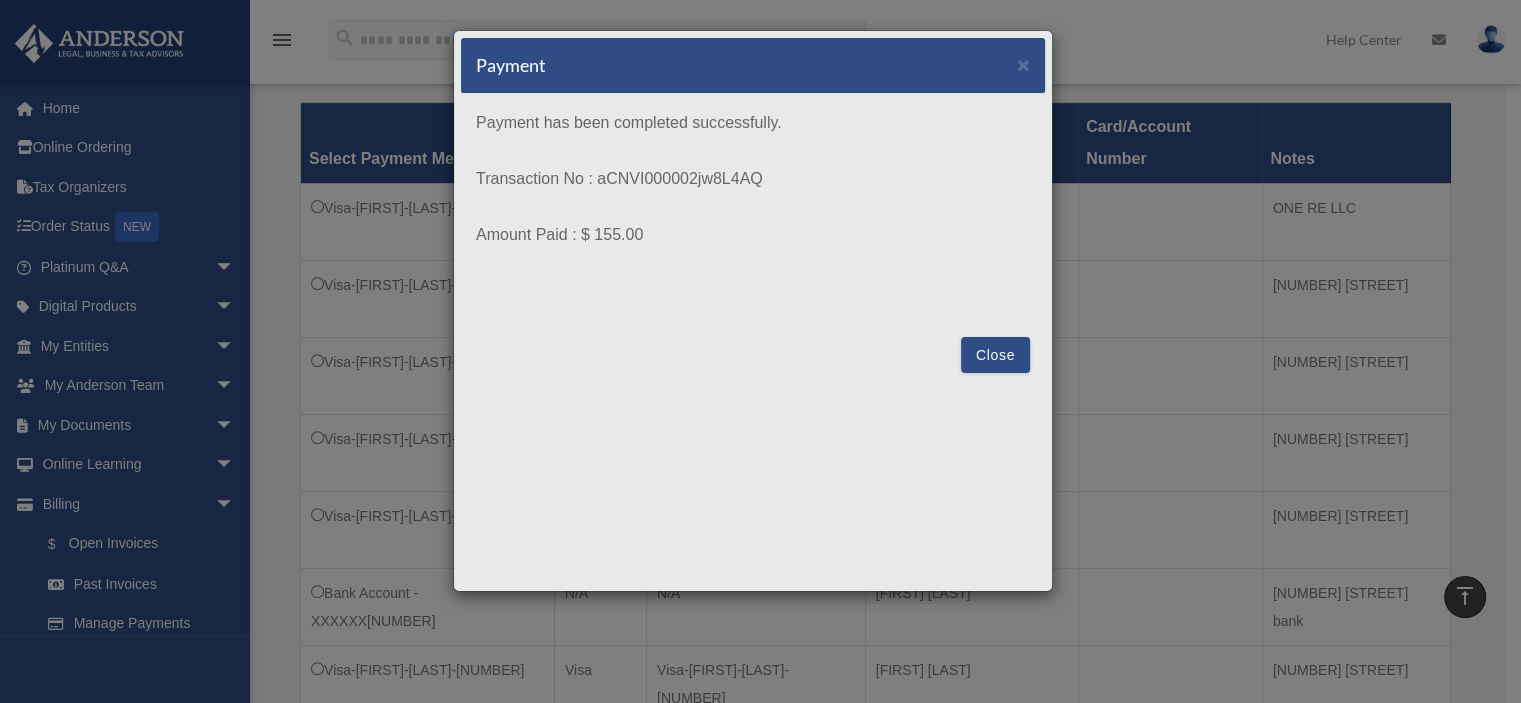 click on "Close" at bounding box center (995, 355) 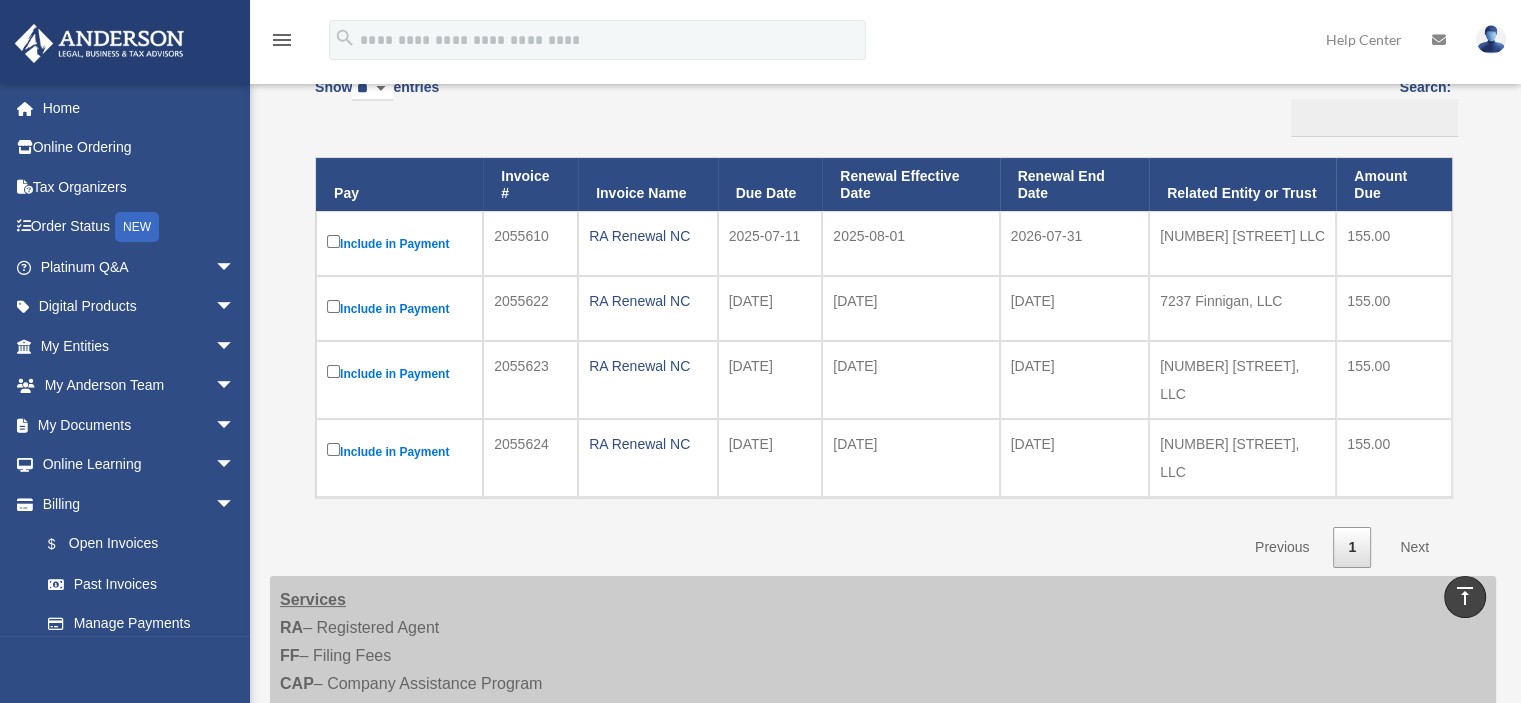 scroll, scrollTop: 233, scrollLeft: 0, axis: vertical 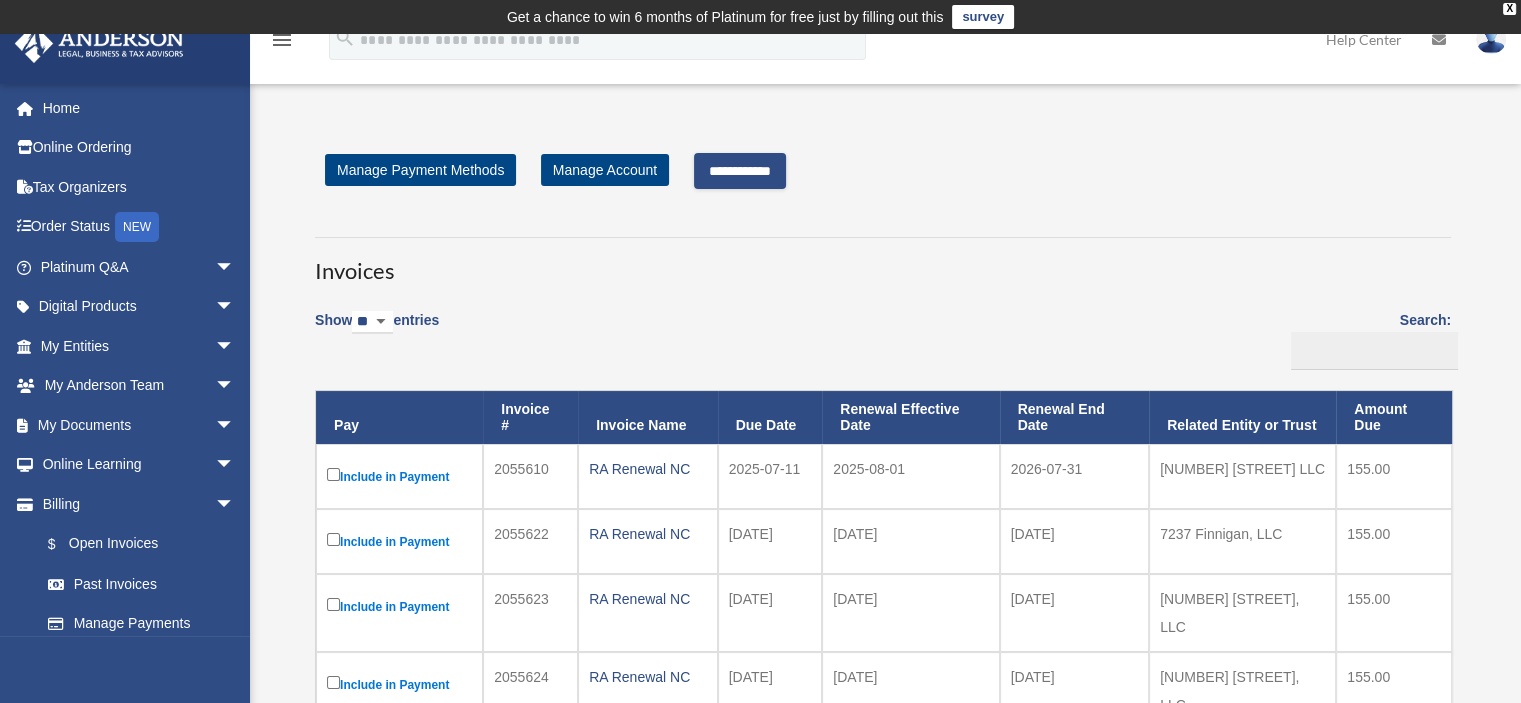 click on "**********" at bounding box center (740, 171) 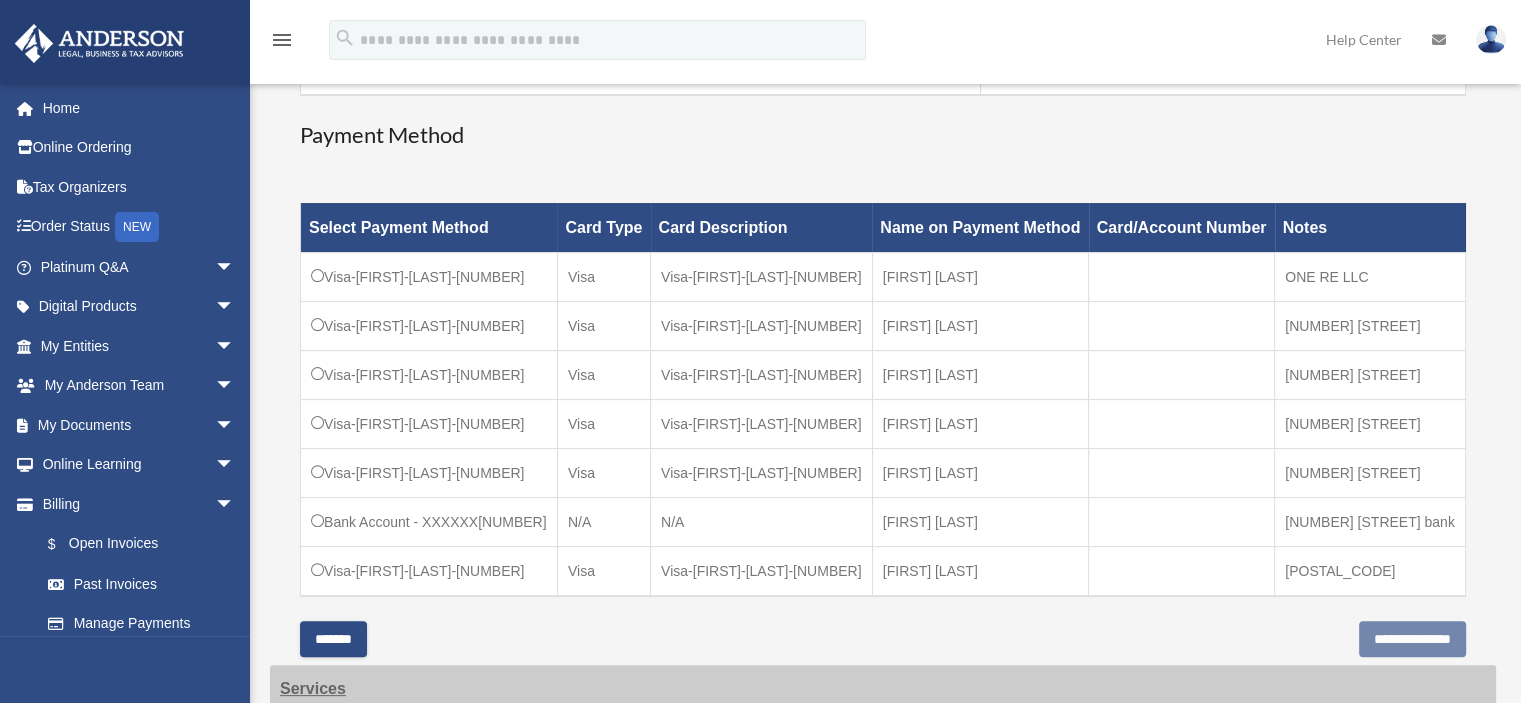 scroll, scrollTop: 600, scrollLeft: 0, axis: vertical 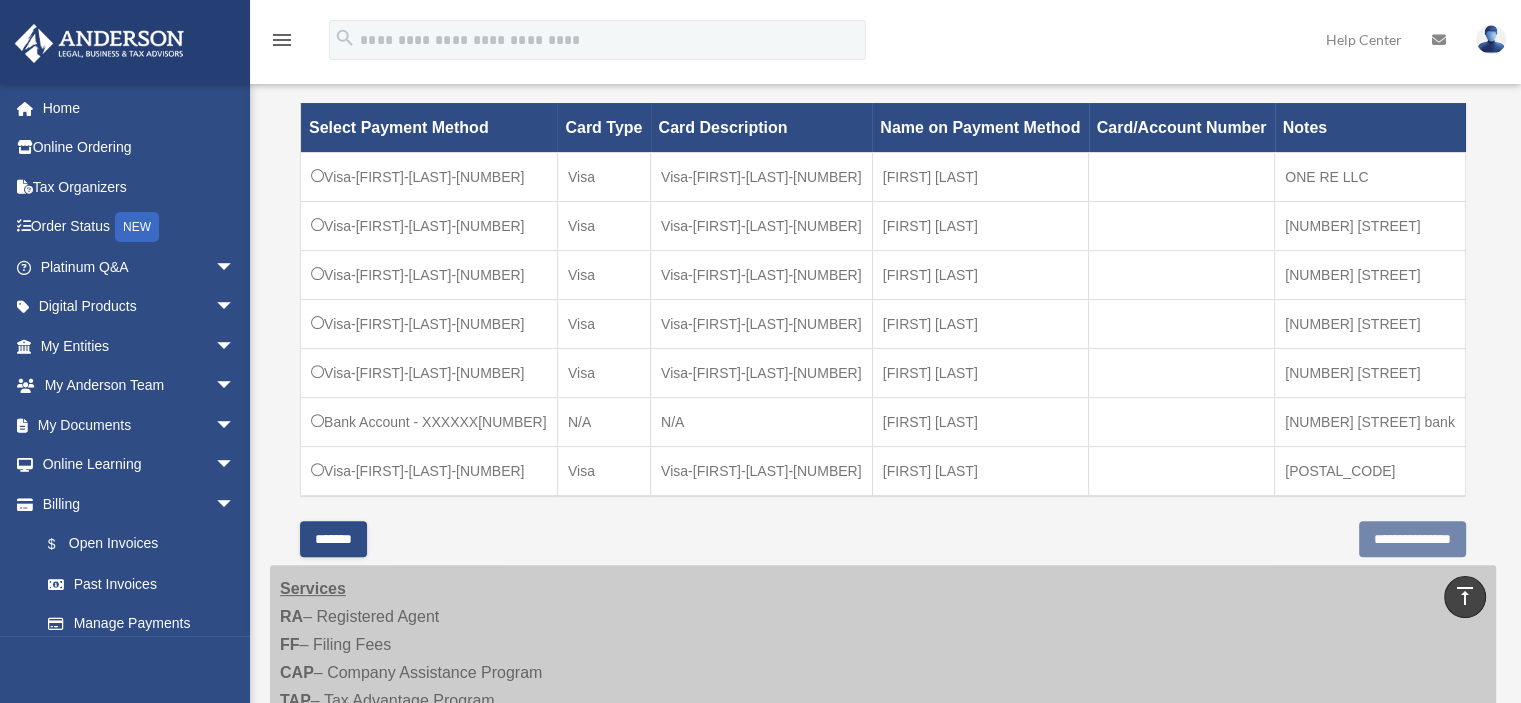 click on "*******" at bounding box center [333, 539] 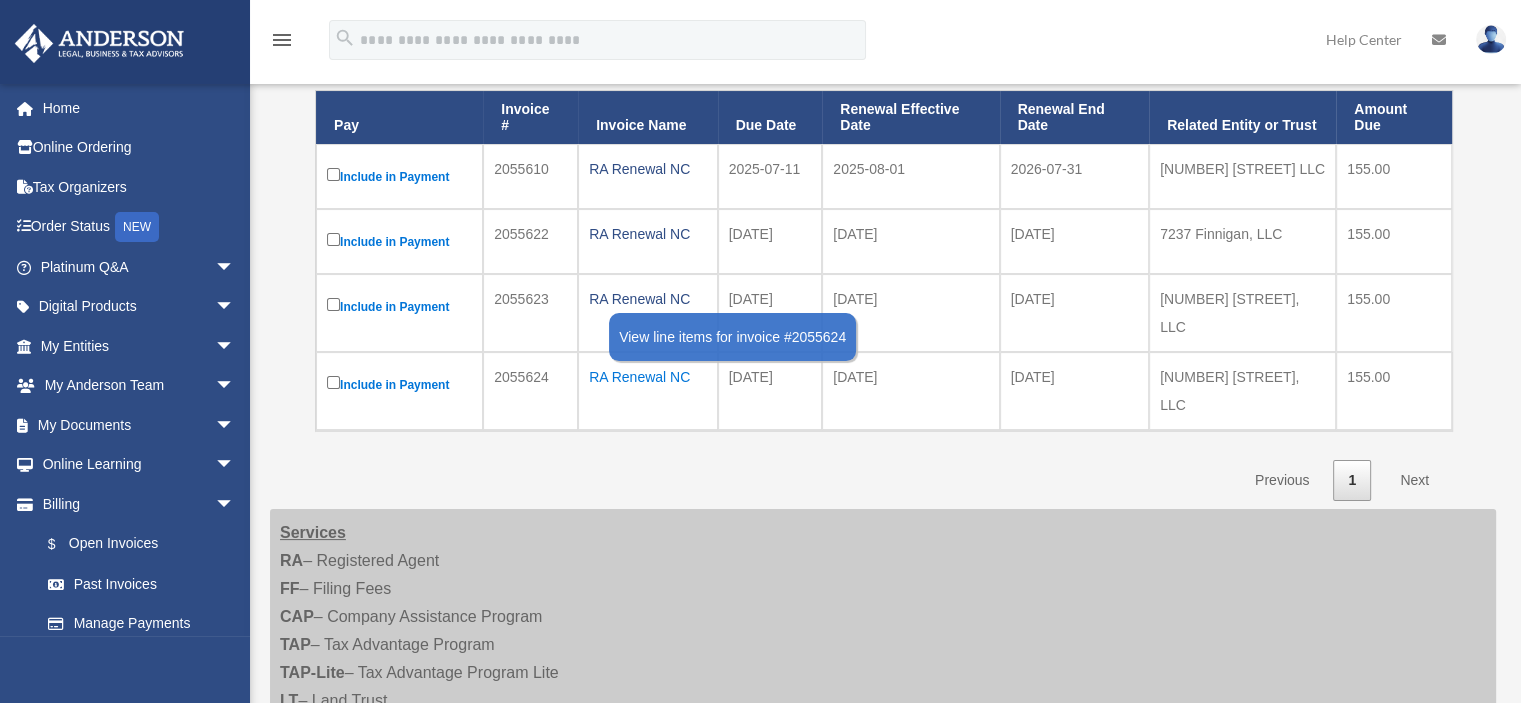scroll, scrollTop: 0, scrollLeft: 0, axis: both 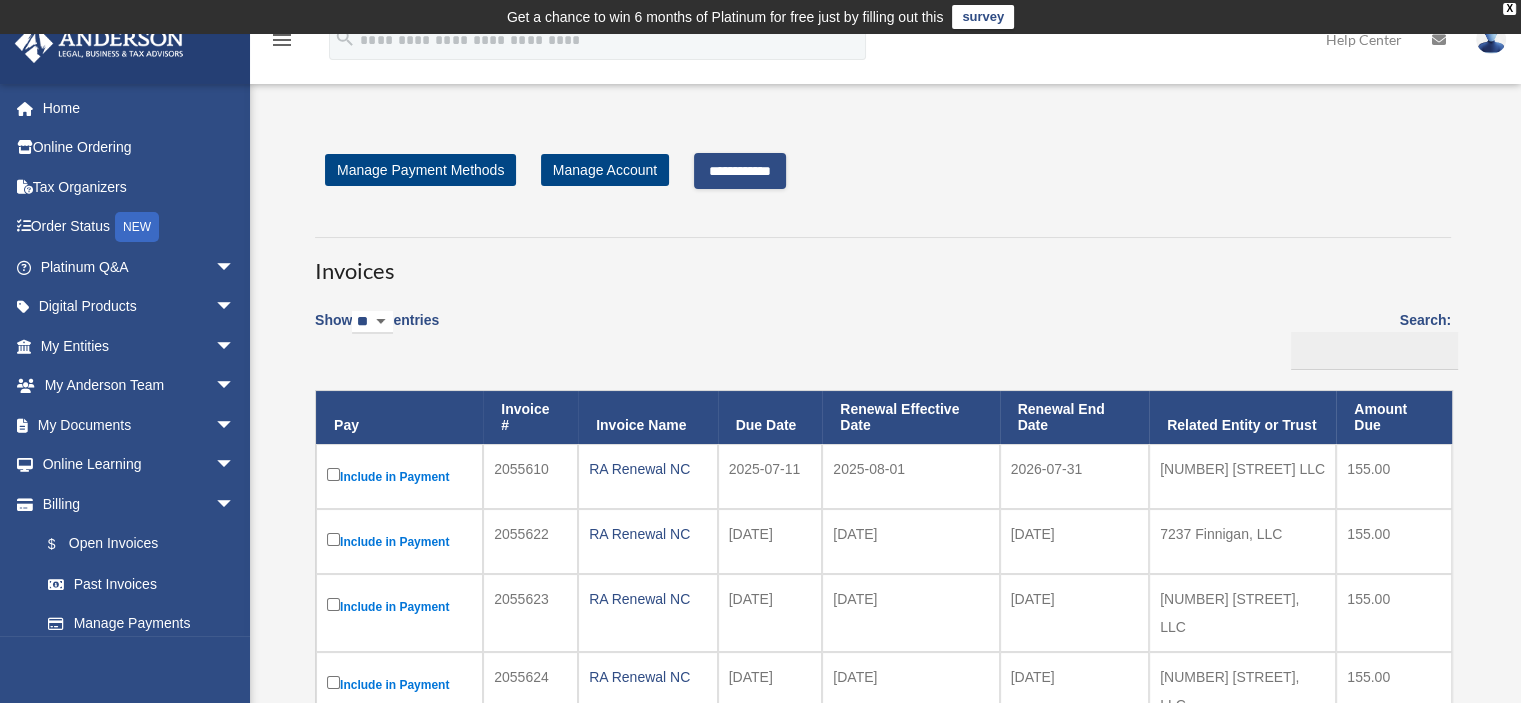 click on "**********" at bounding box center [740, 171] 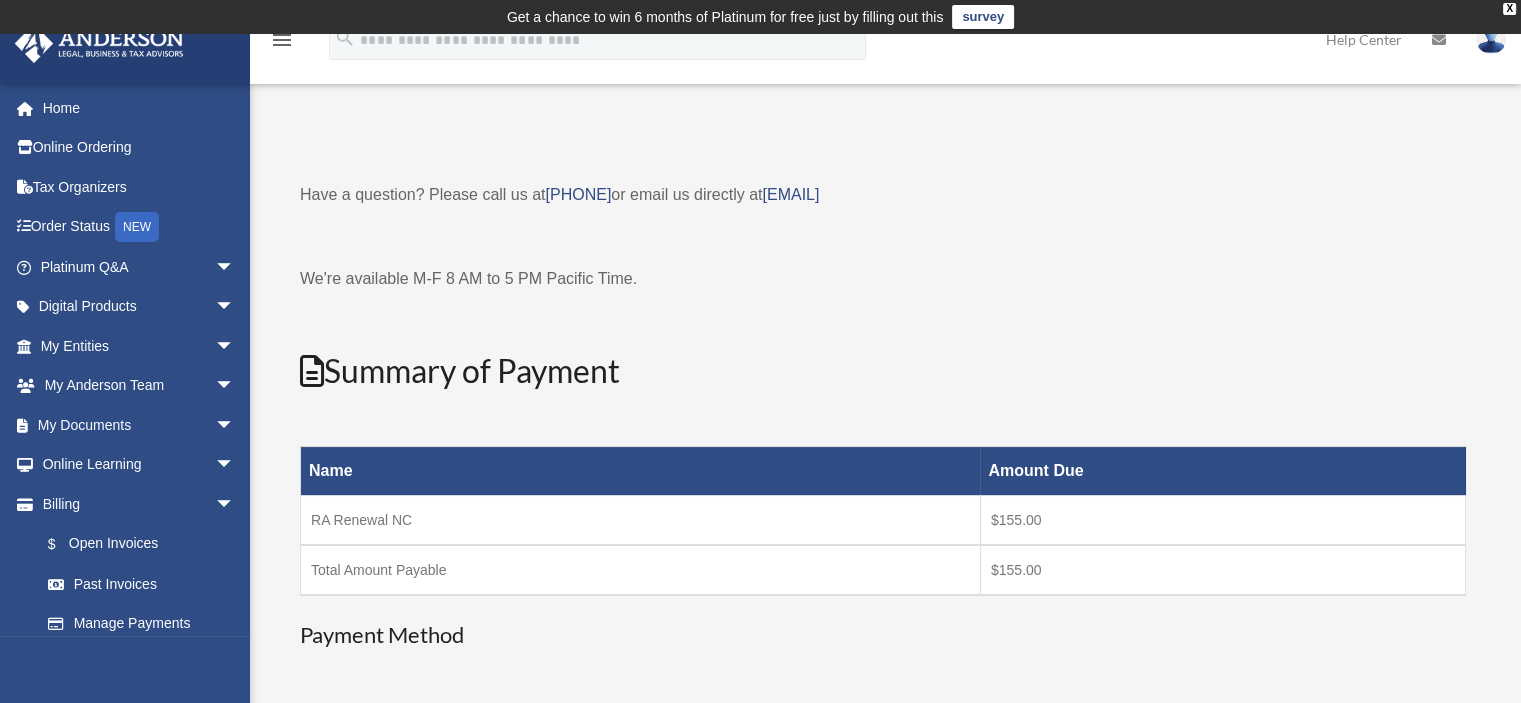 scroll, scrollTop: 400, scrollLeft: 0, axis: vertical 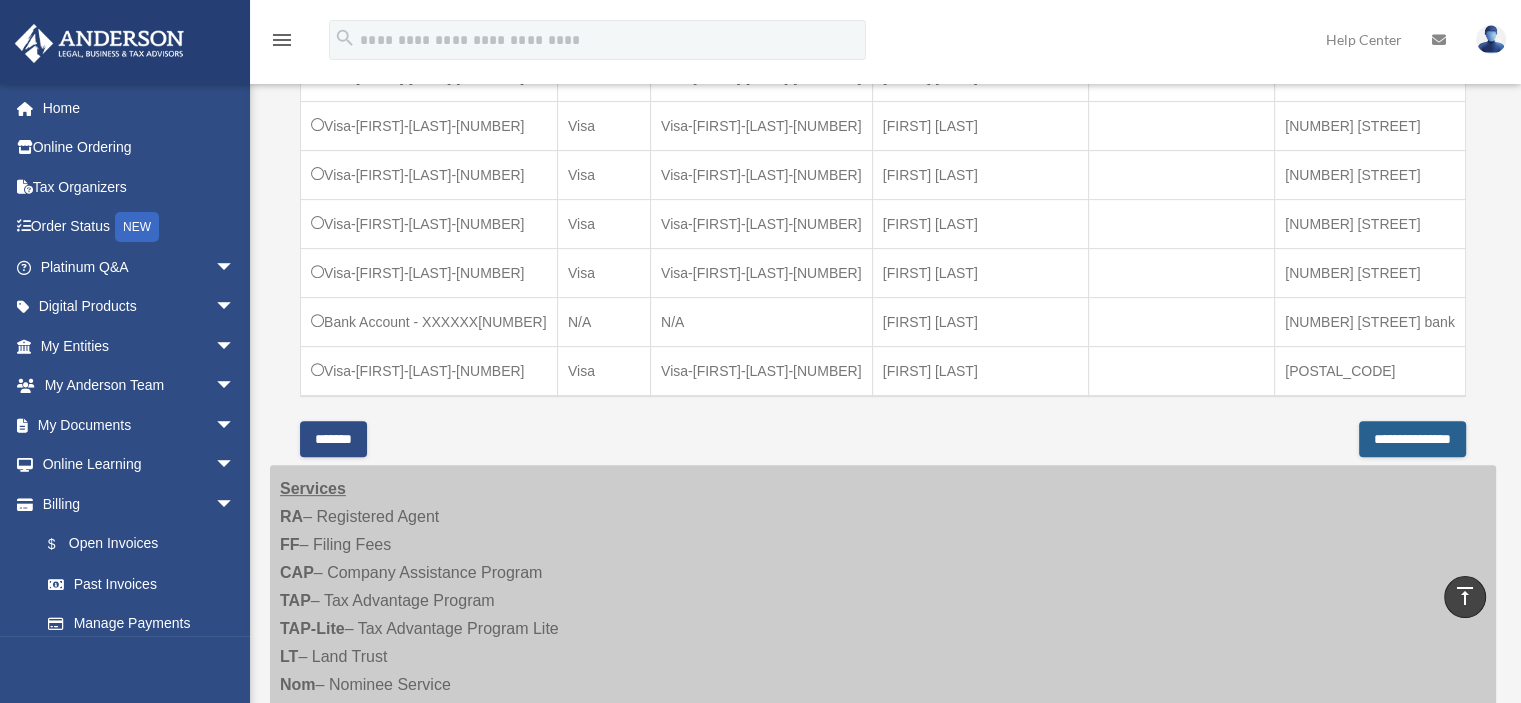 click on "**********" at bounding box center [1412, 439] 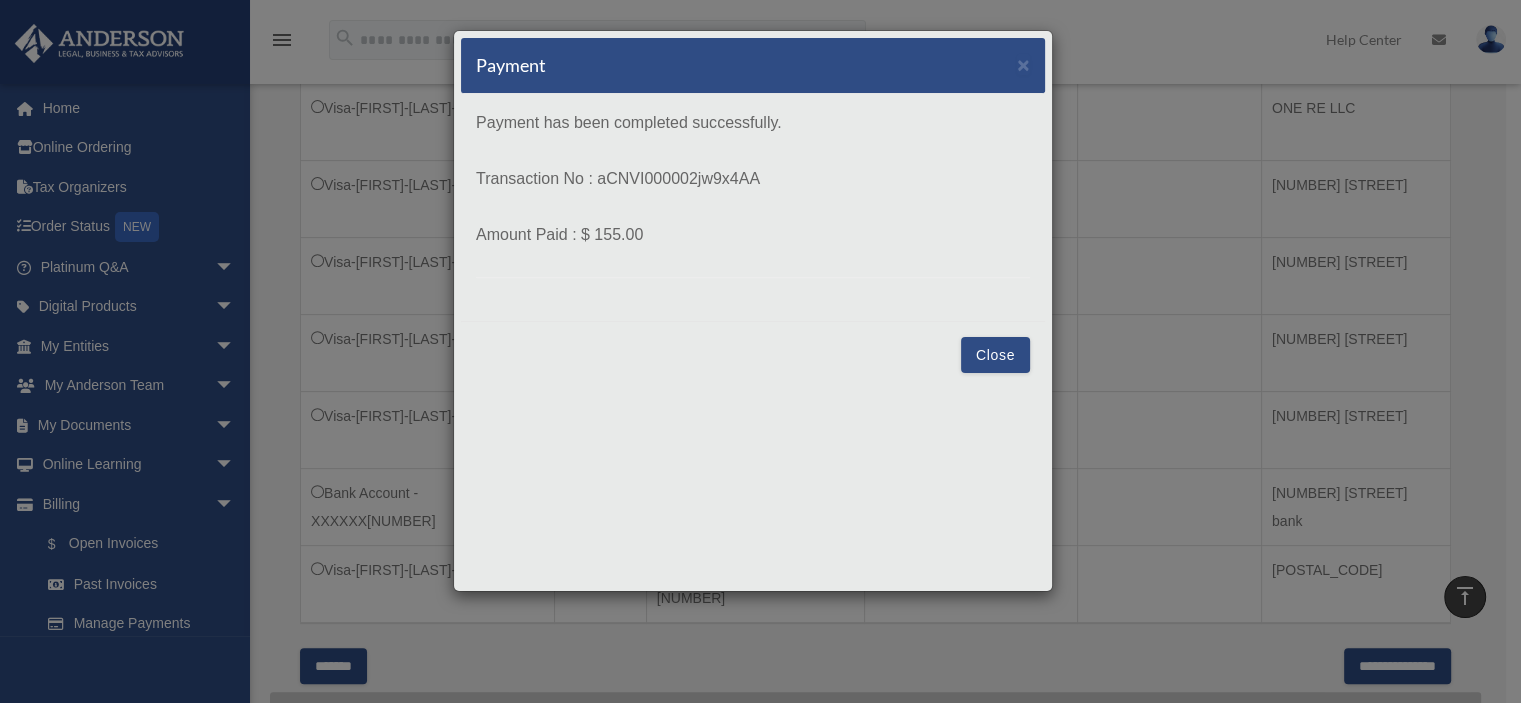 click on "Close" at bounding box center [995, 355] 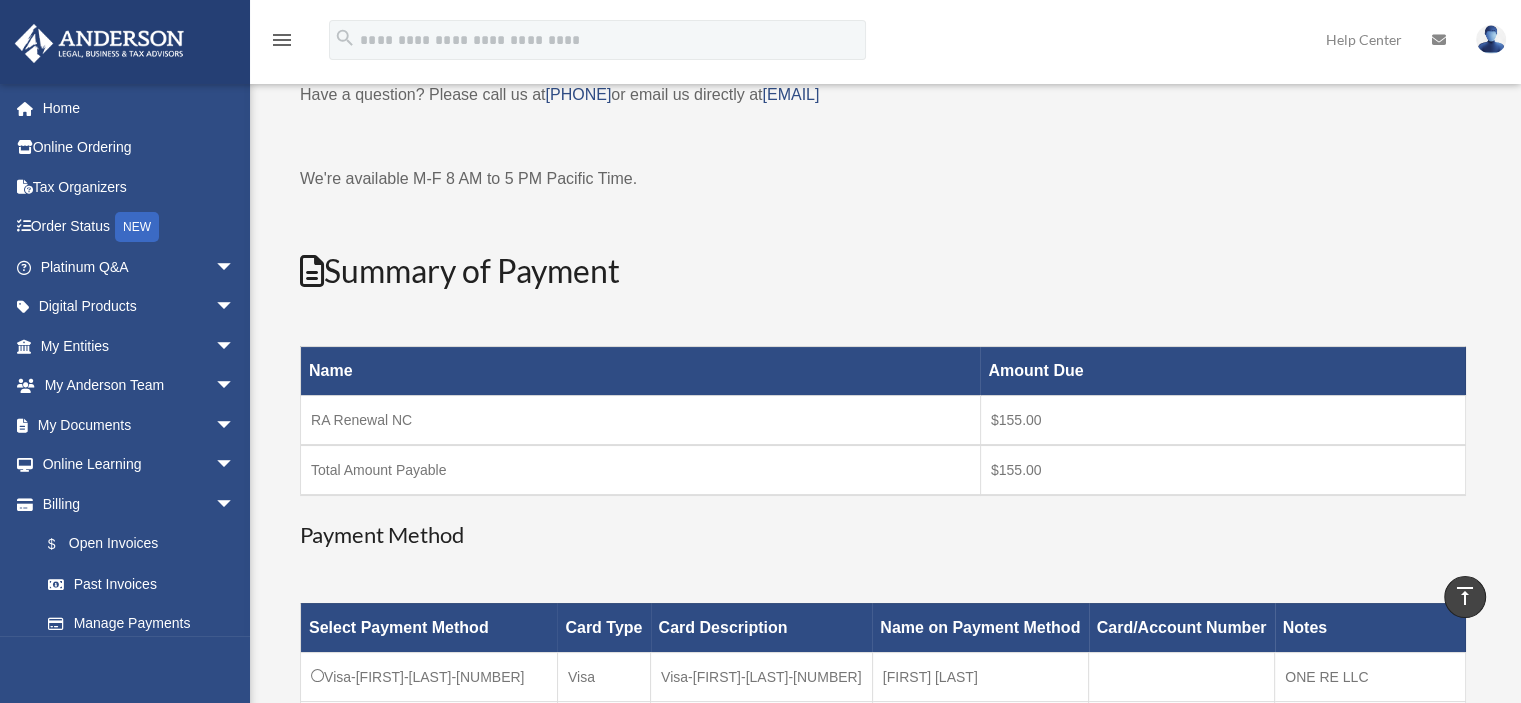 scroll, scrollTop: 0, scrollLeft: 0, axis: both 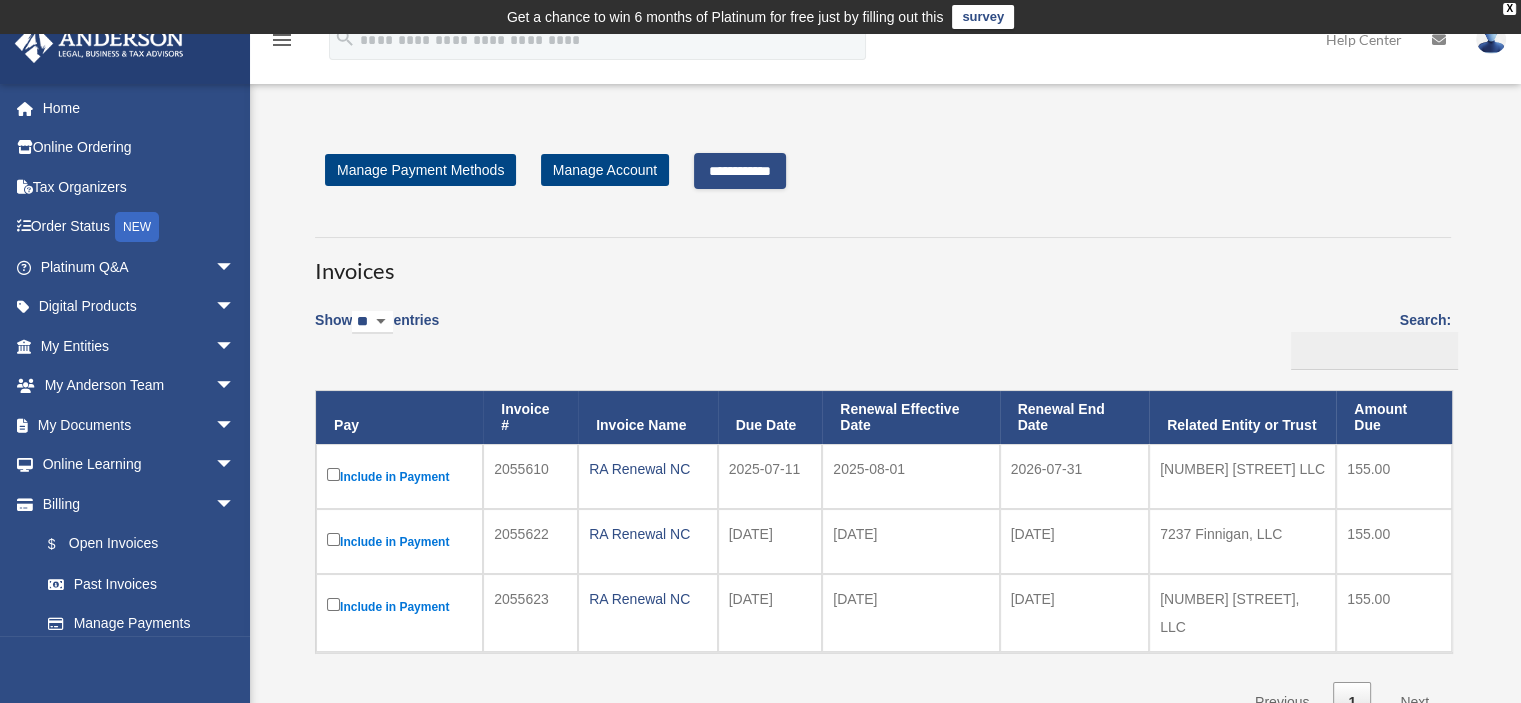 click on "**********" at bounding box center (740, 171) 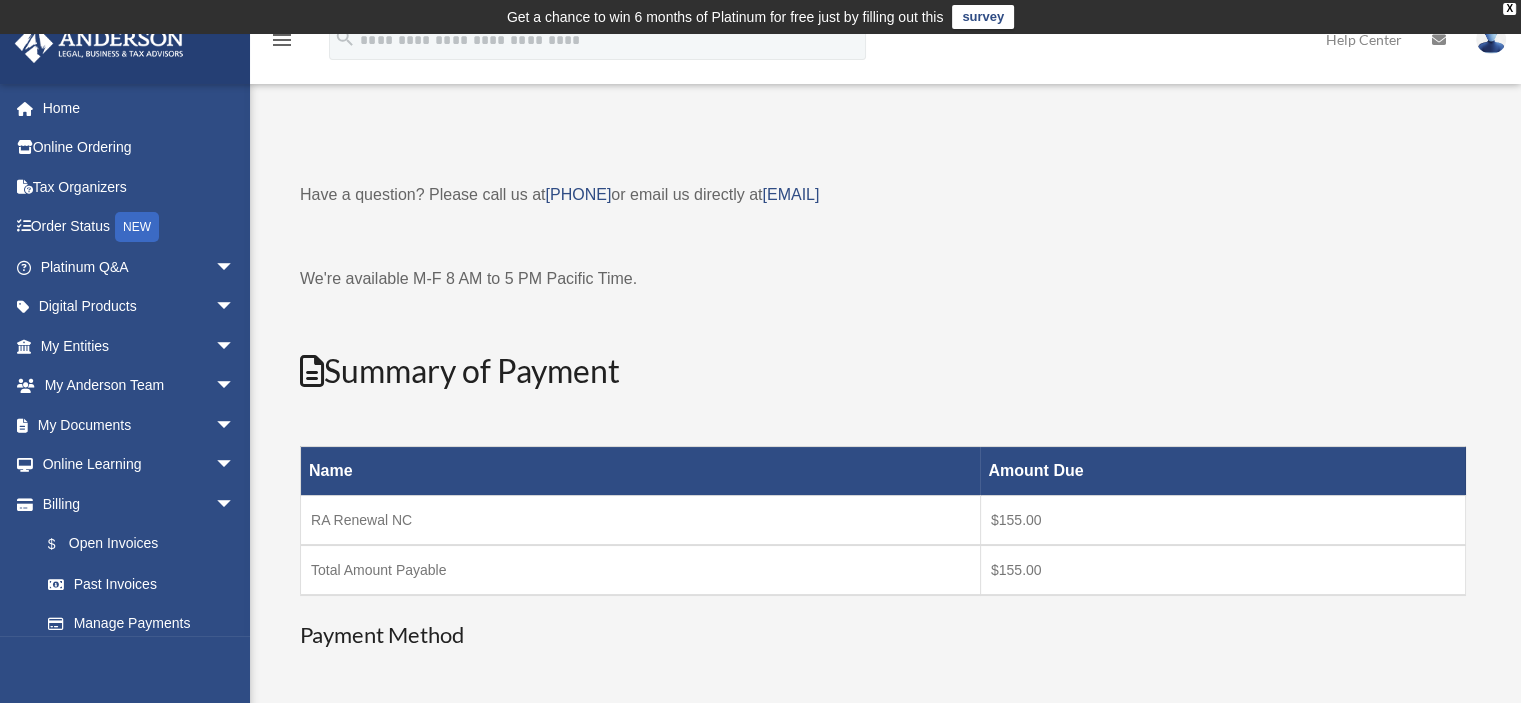 scroll, scrollTop: 500, scrollLeft: 0, axis: vertical 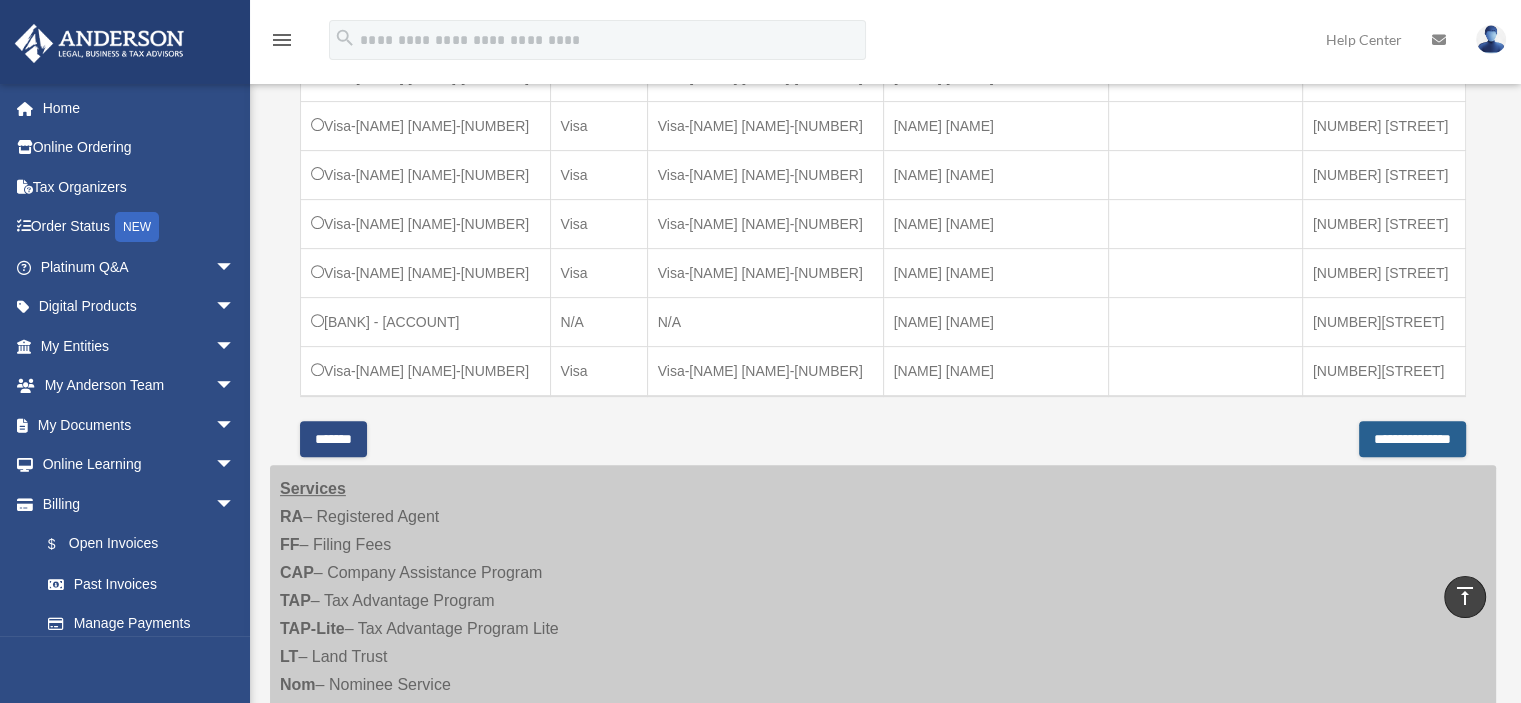 click on "**********" at bounding box center (1412, 439) 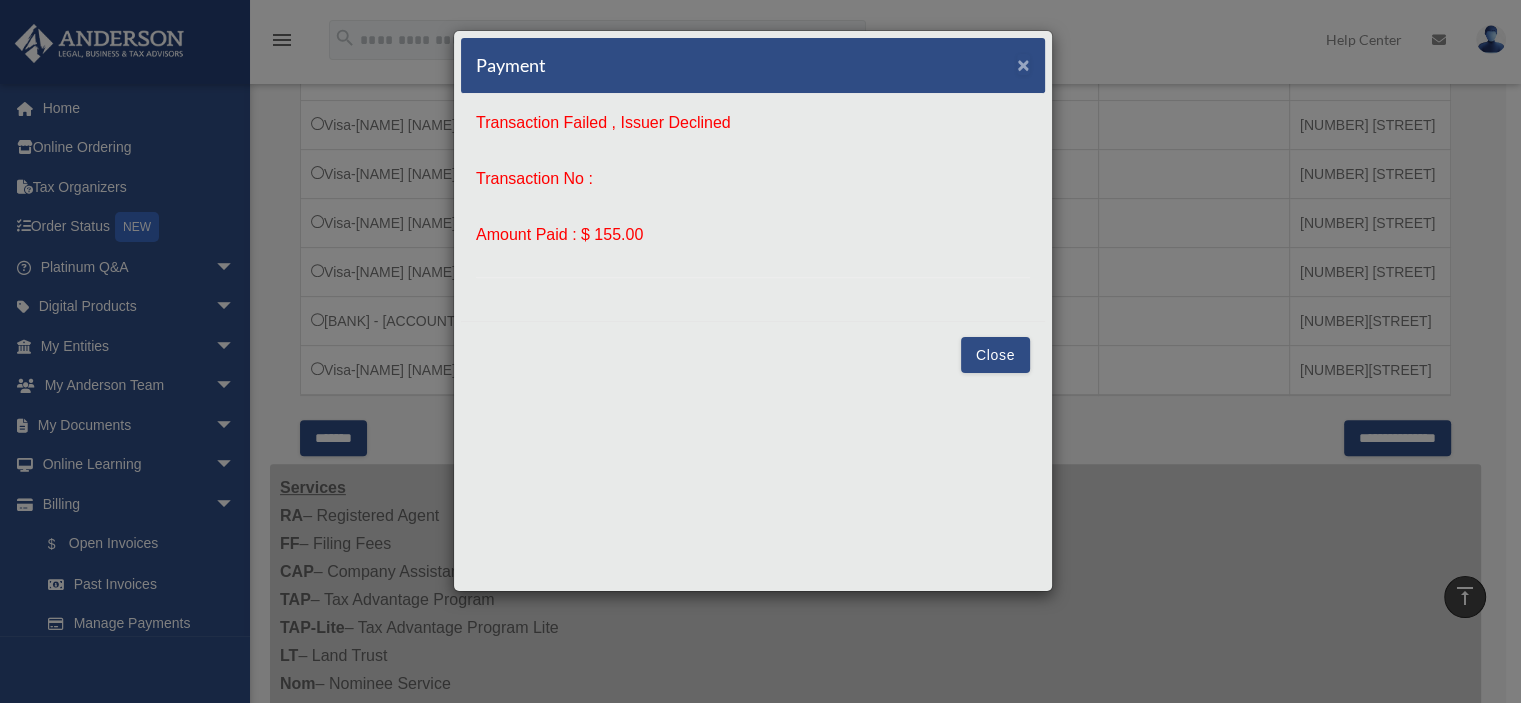 click on "×" at bounding box center (1023, 64) 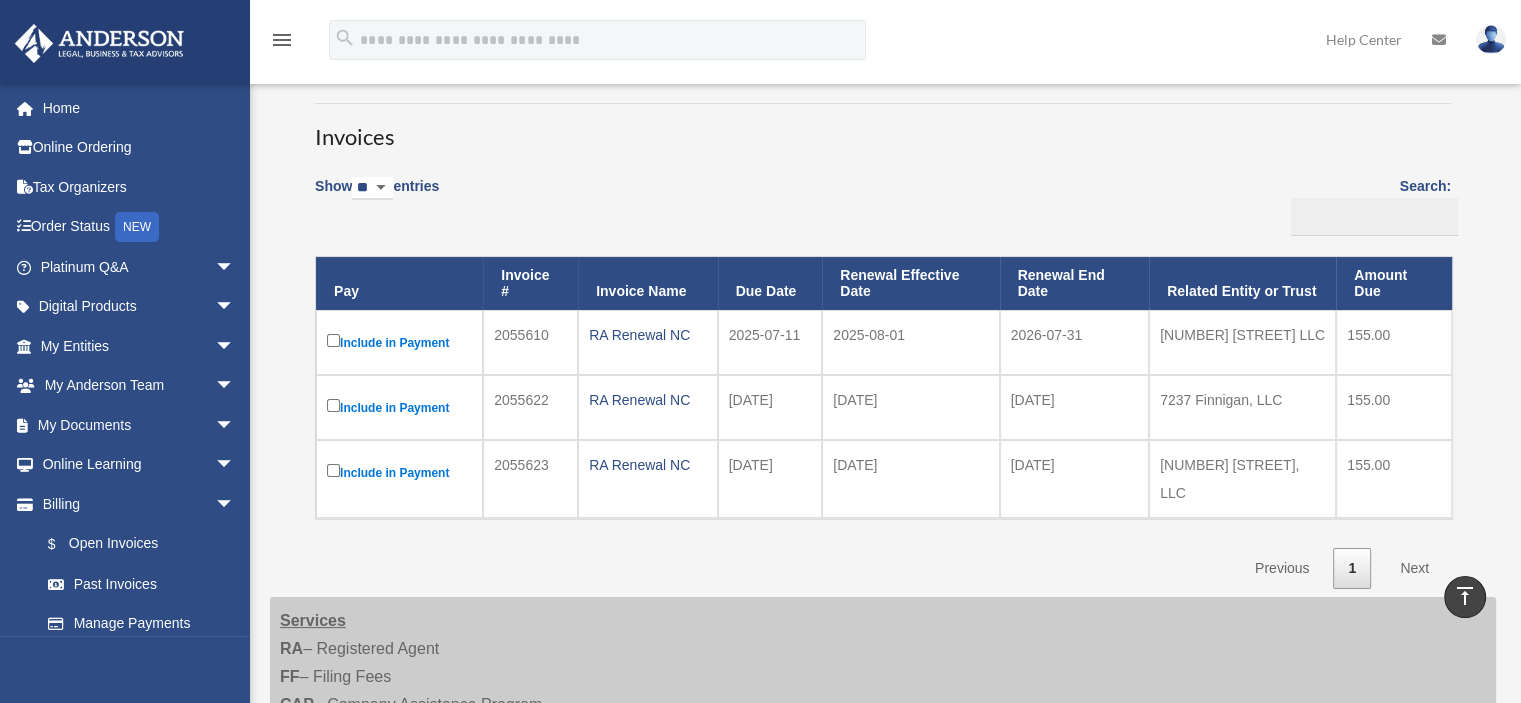 scroll, scrollTop: 132, scrollLeft: 0, axis: vertical 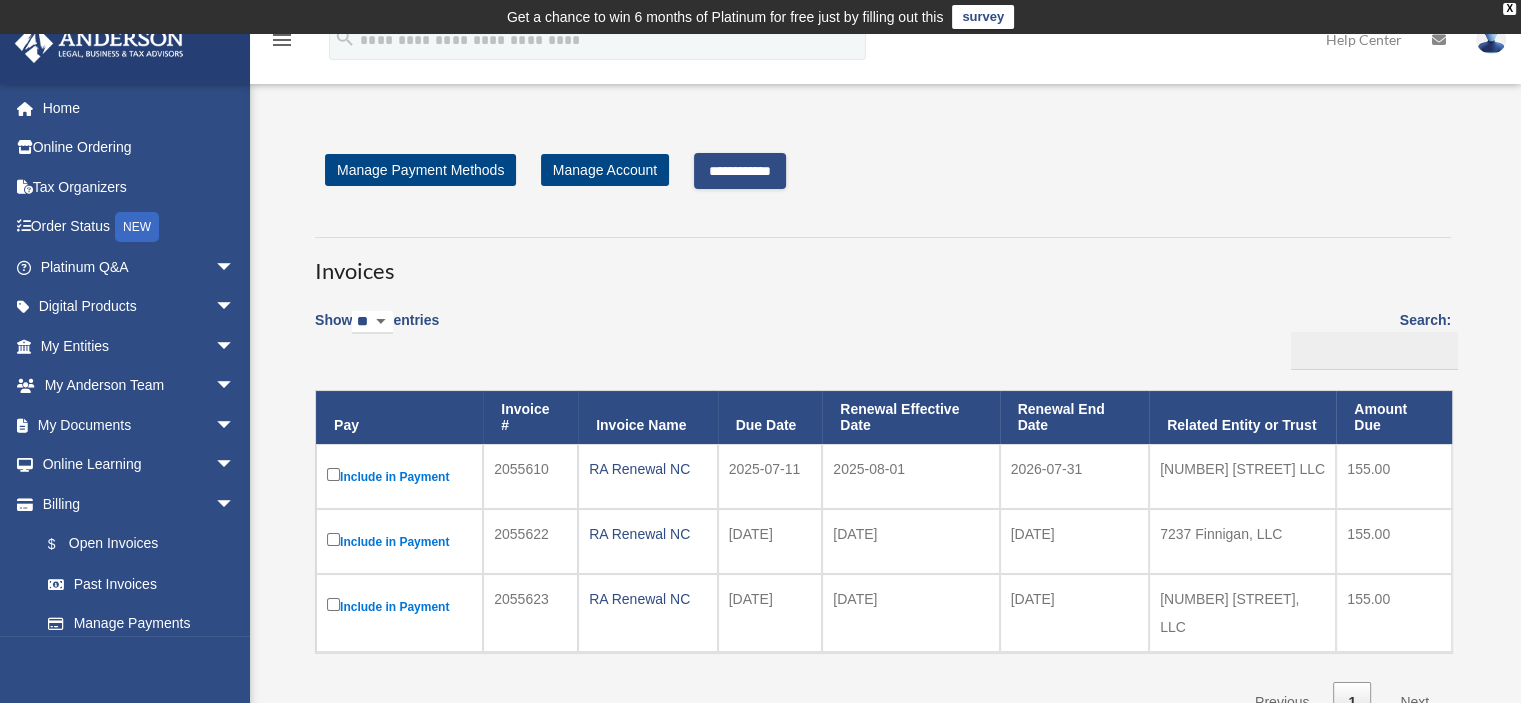 click on "**********" at bounding box center (740, 171) 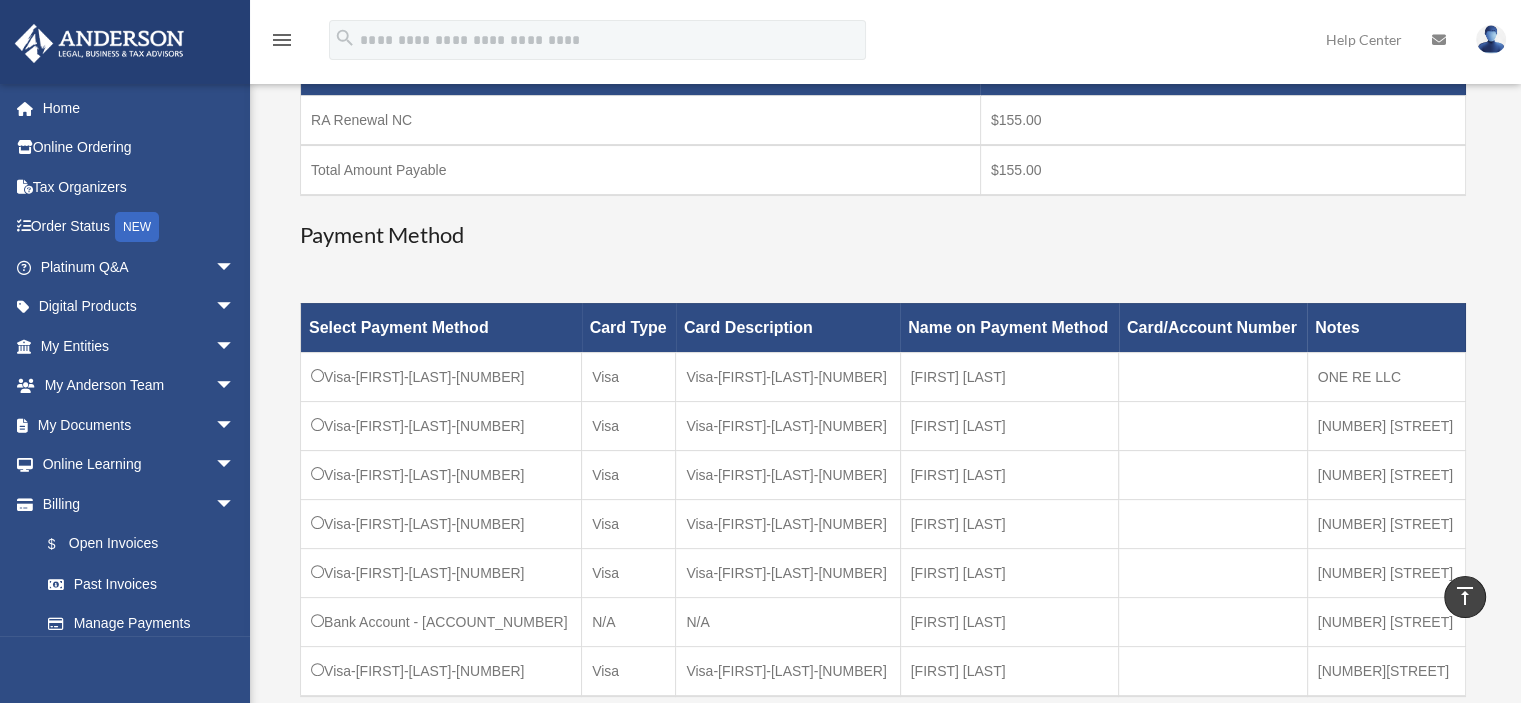 scroll, scrollTop: 500, scrollLeft: 0, axis: vertical 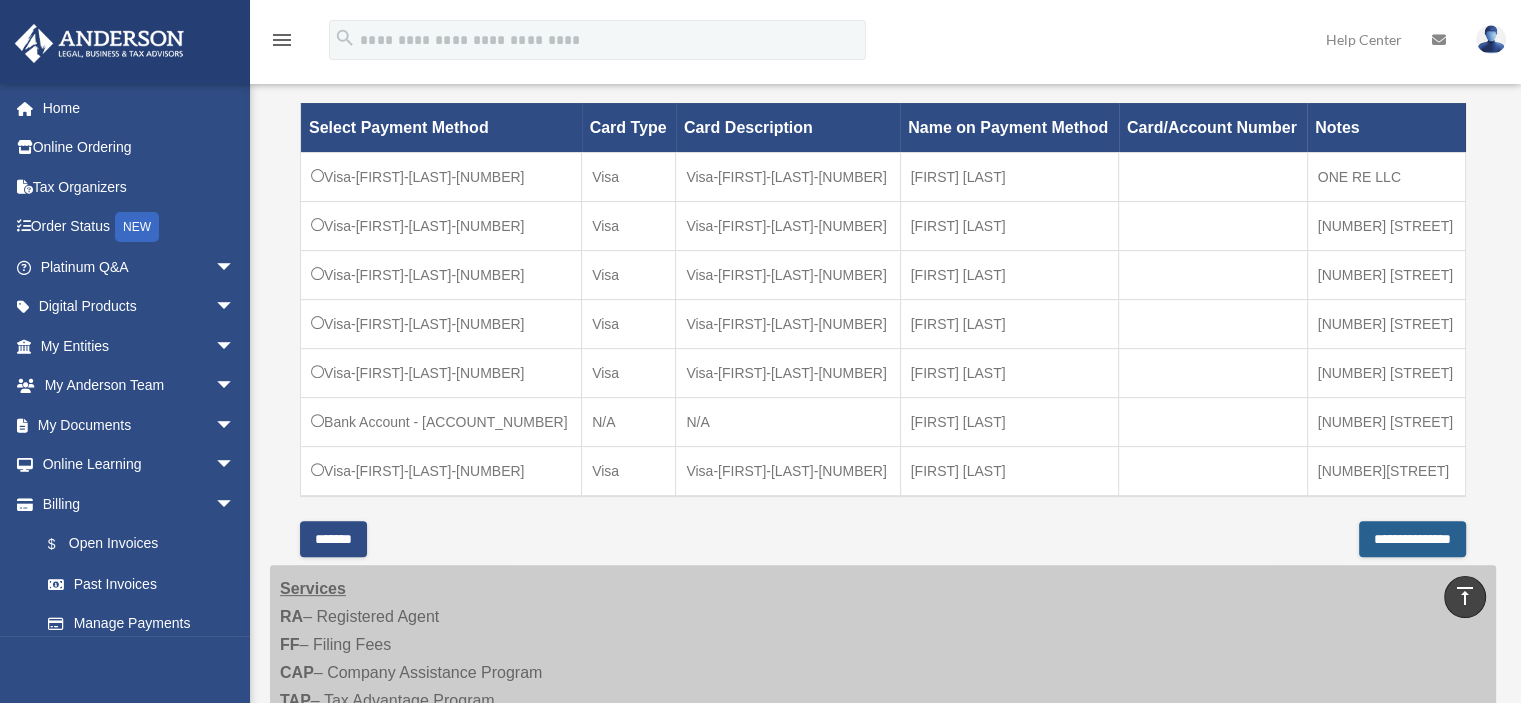 click on "**********" at bounding box center (1412, 539) 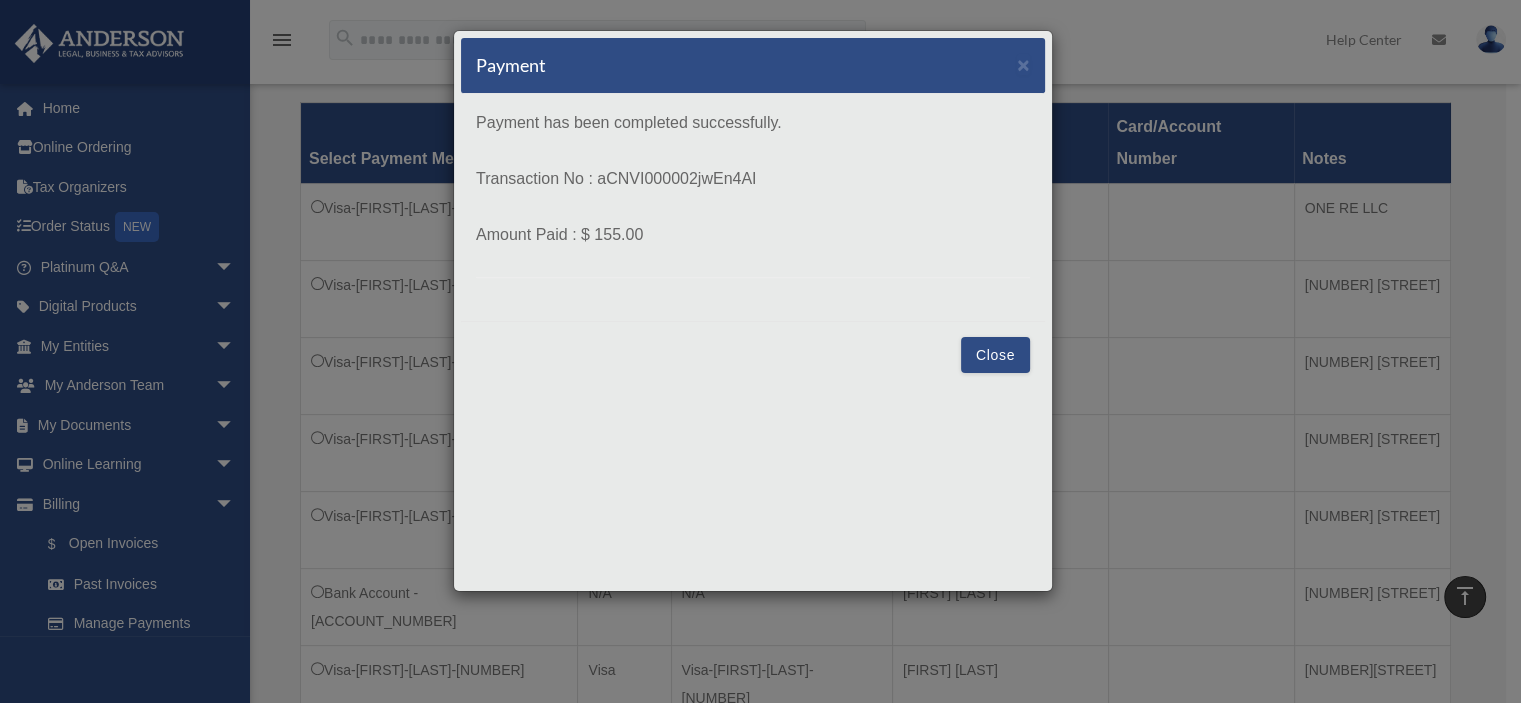 click on "Close" at bounding box center (995, 355) 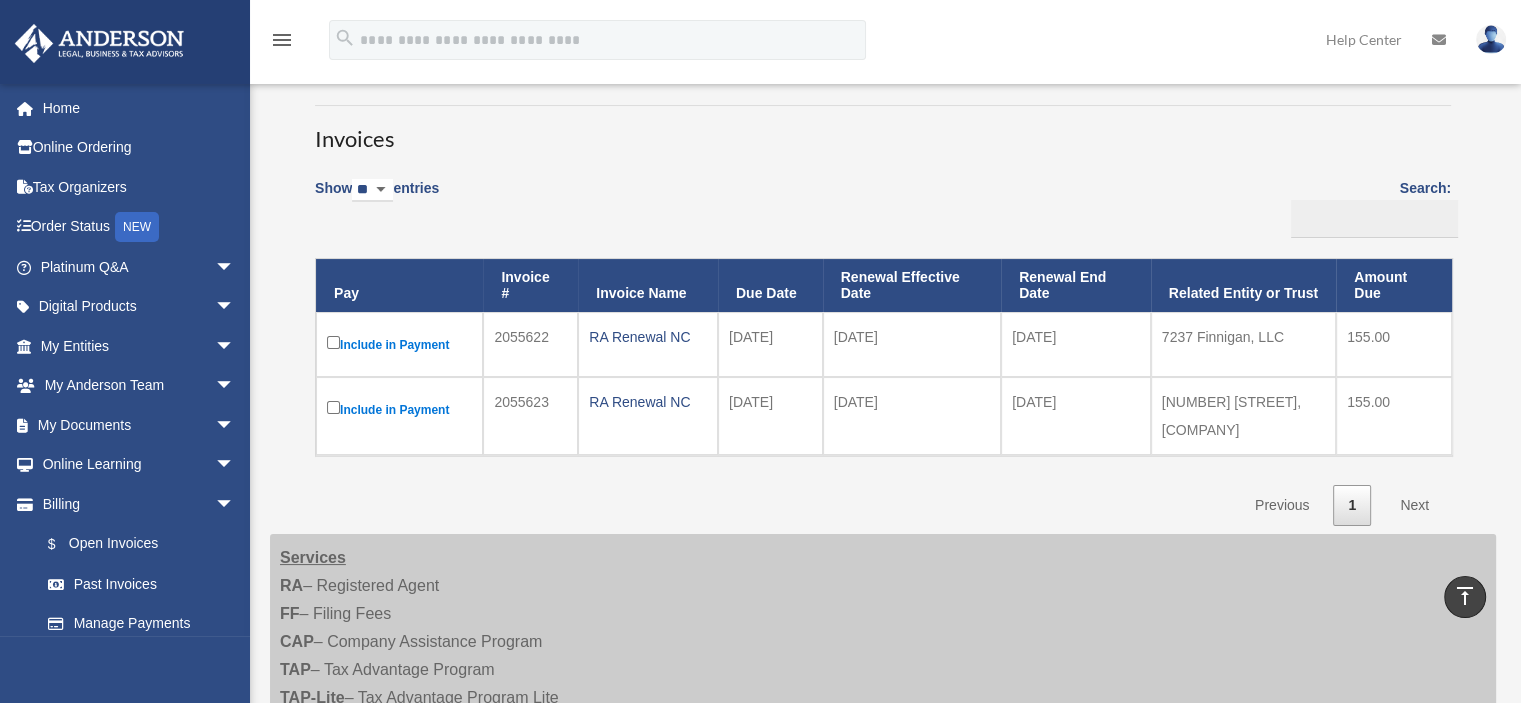 scroll, scrollTop: 133, scrollLeft: 0, axis: vertical 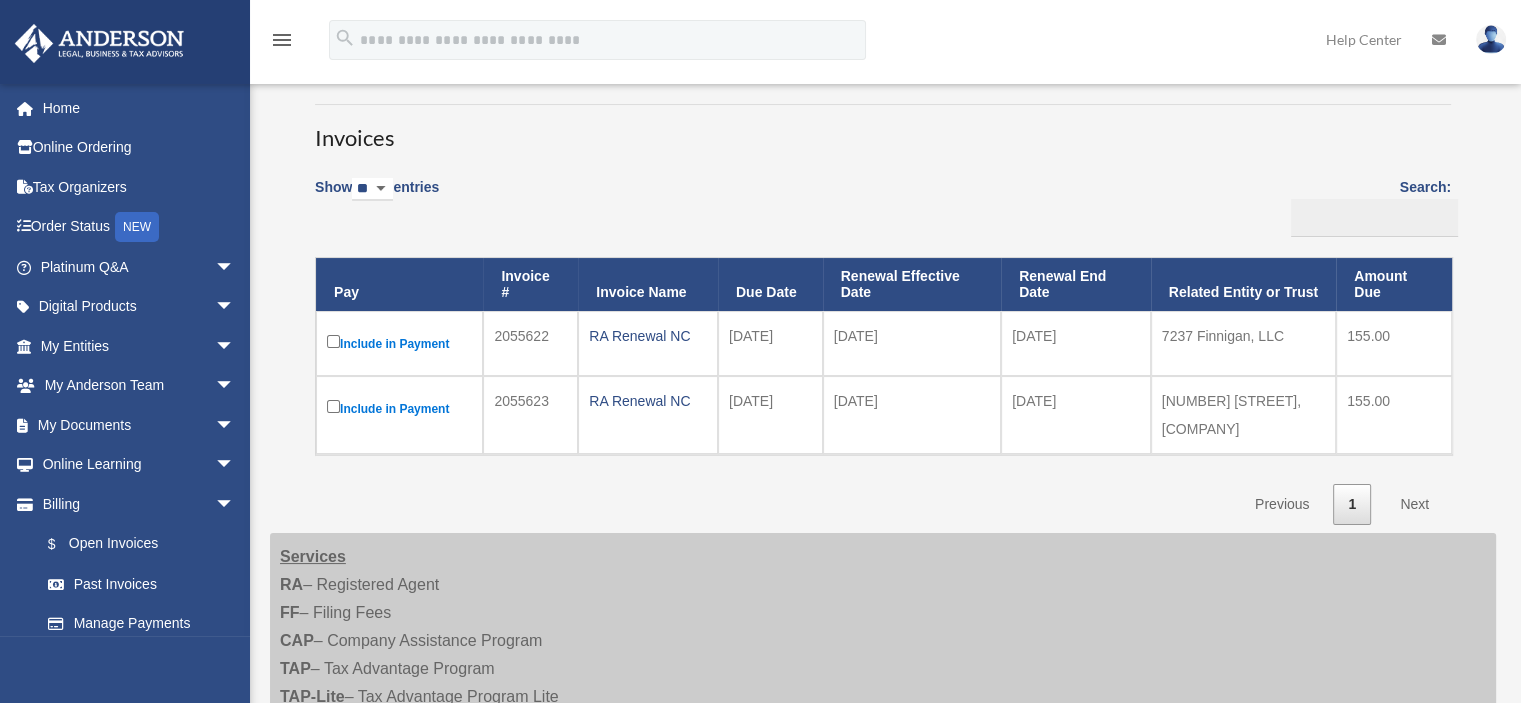 click on "Next" at bounding box center (1414, 504) 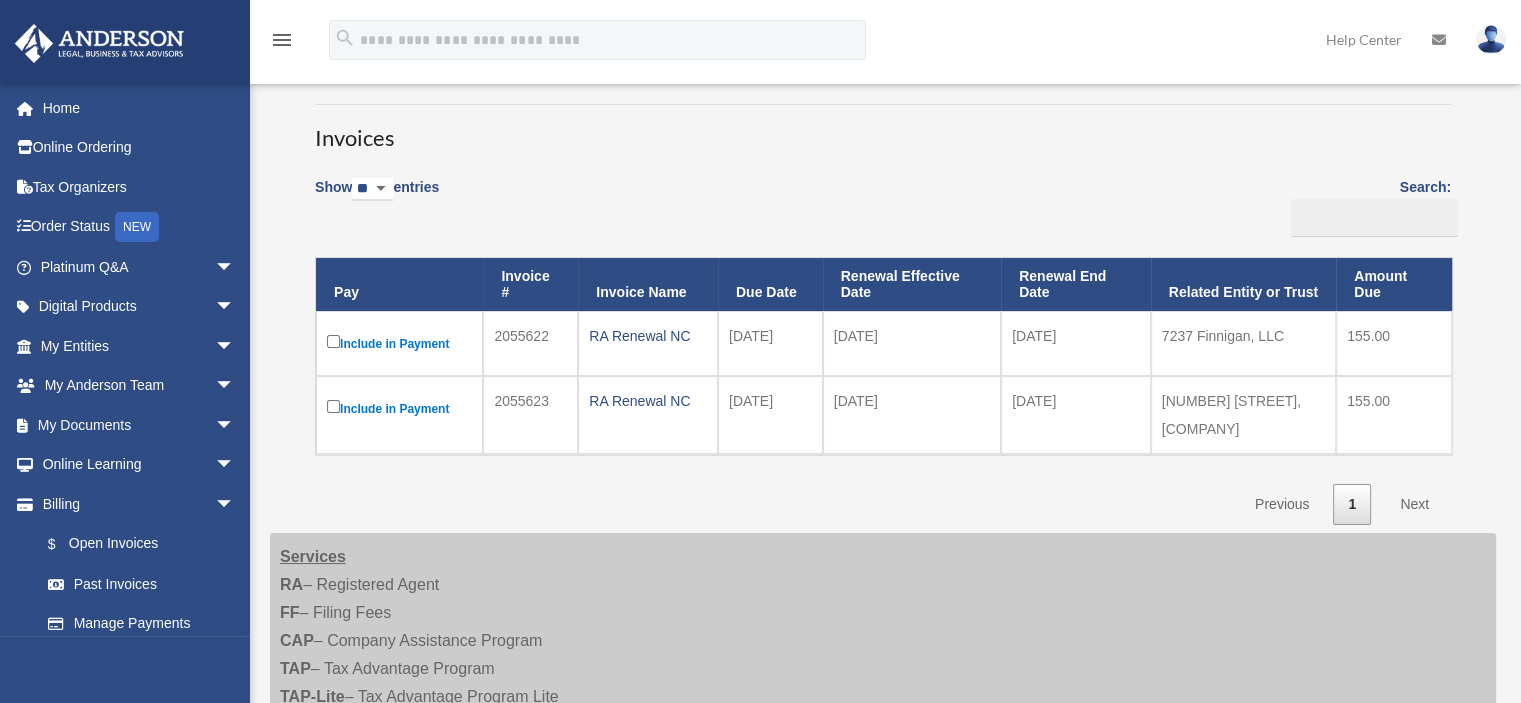 scroll, scrollTop: 0, scrollLeft: 0, axis: both 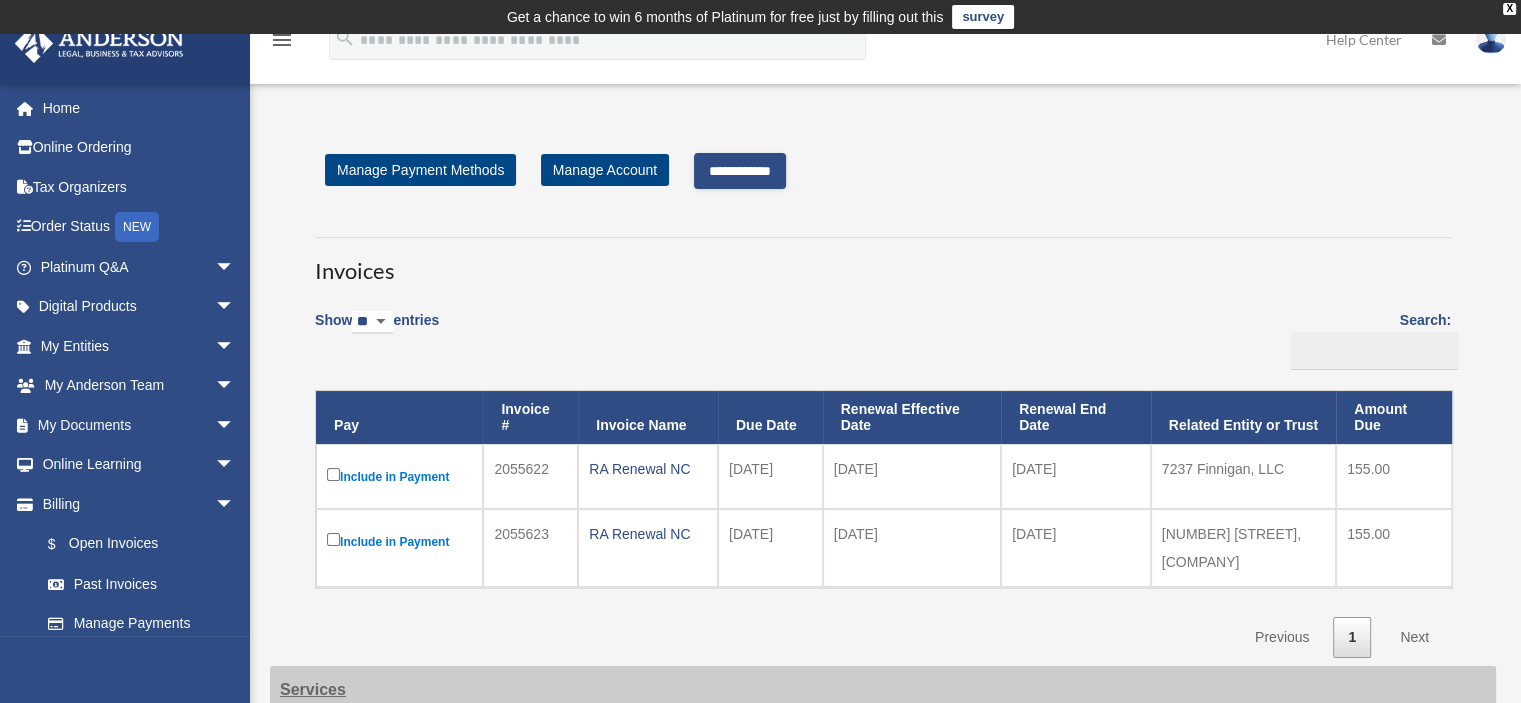 click on "**********" at bounding box center (740, 171) 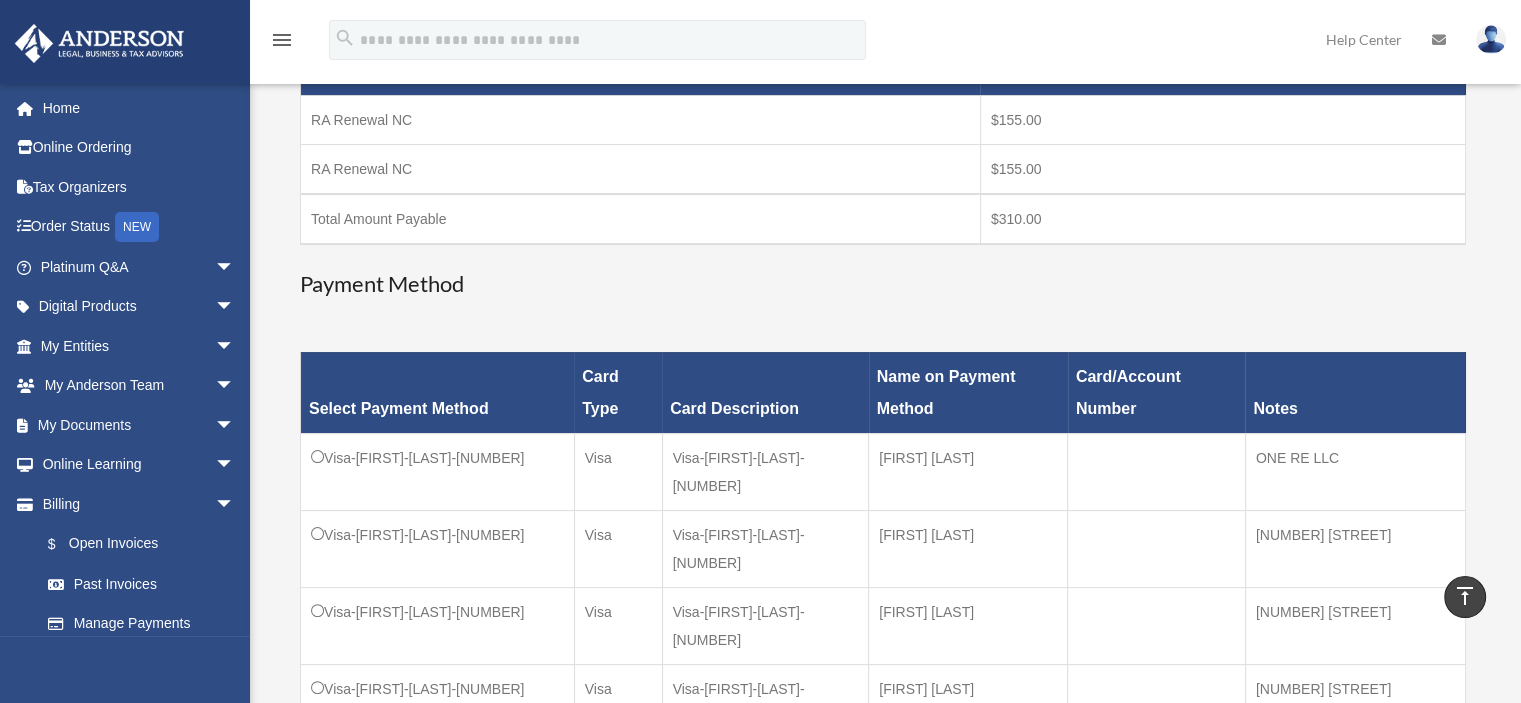 scroll, scrollTop: 600, scrollLeft: 0, axis: vertical 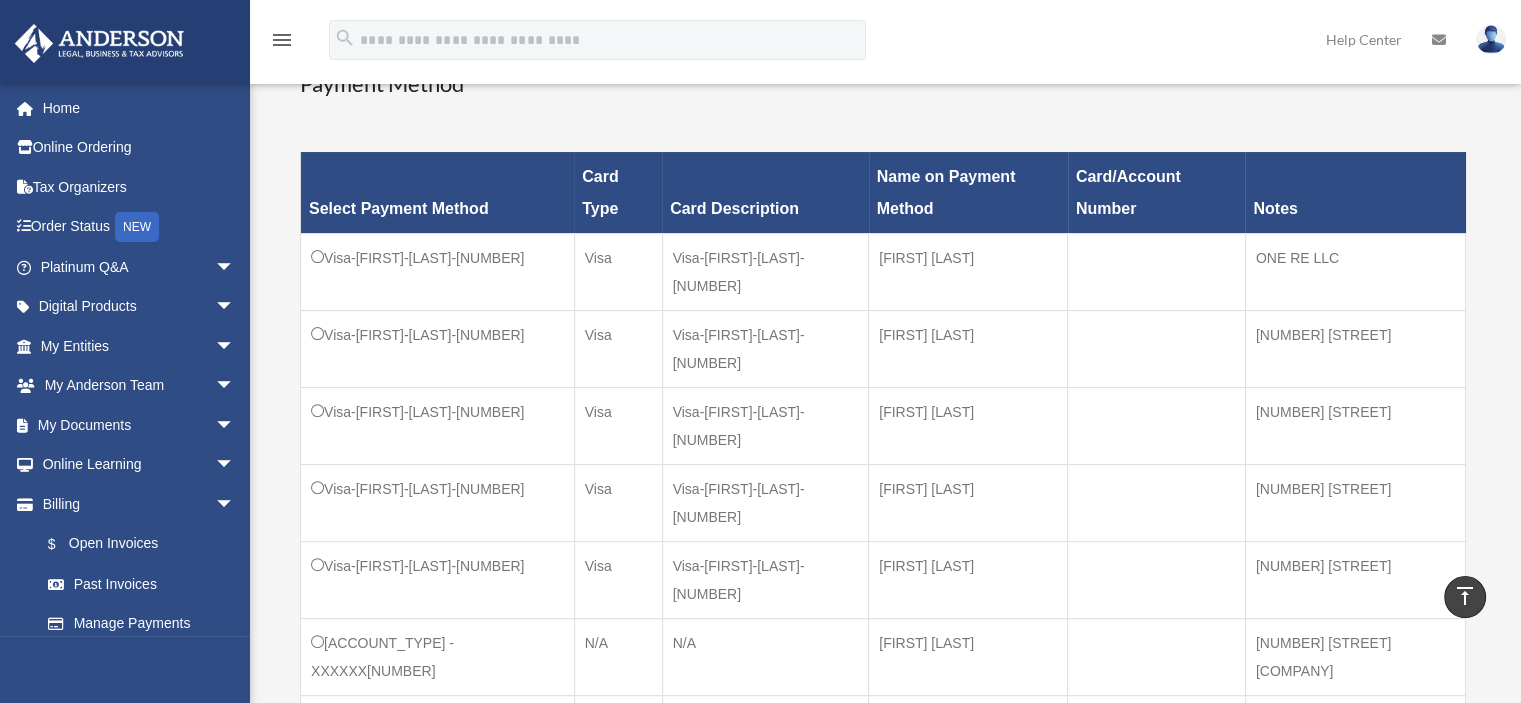 click on "**********" at bounding box center (1412, 816) 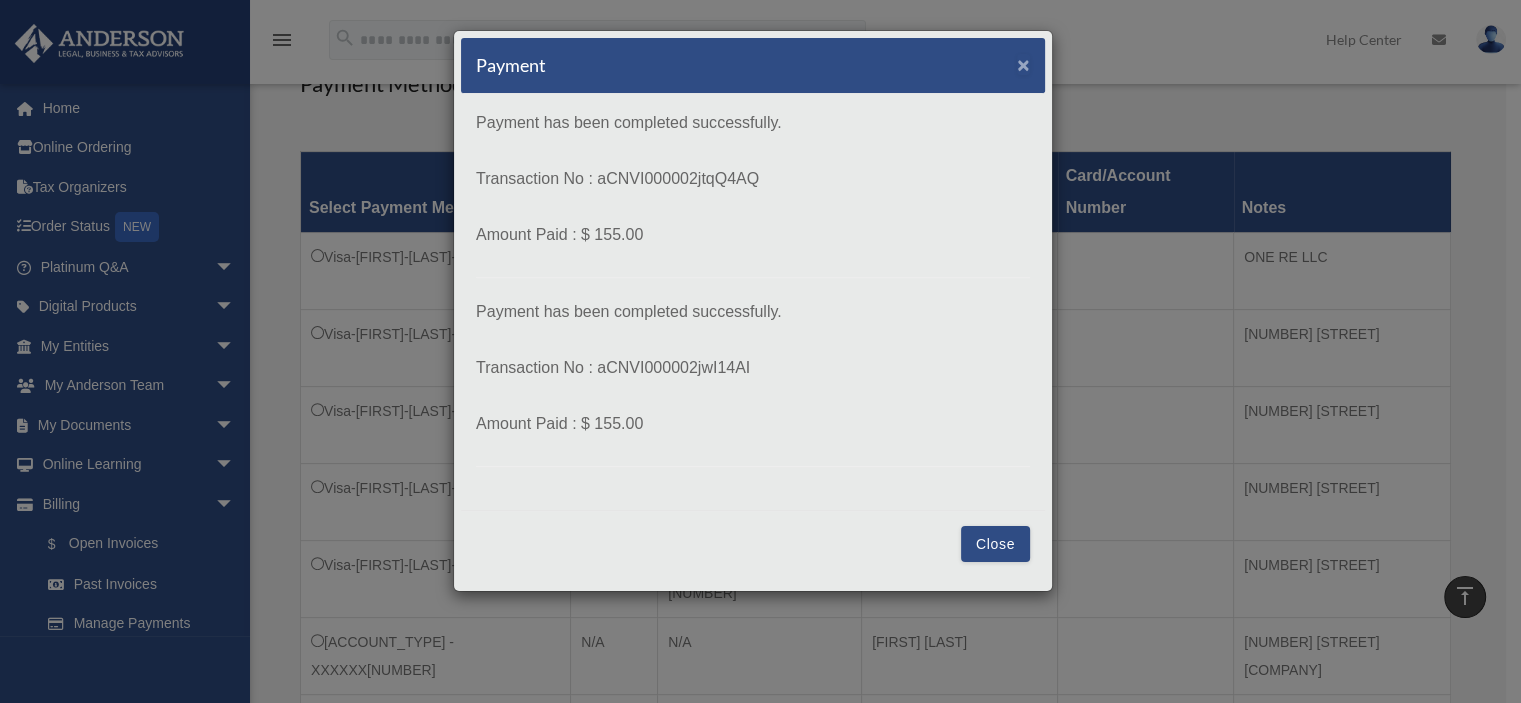click on "×" at bounding box center [1023, 64] 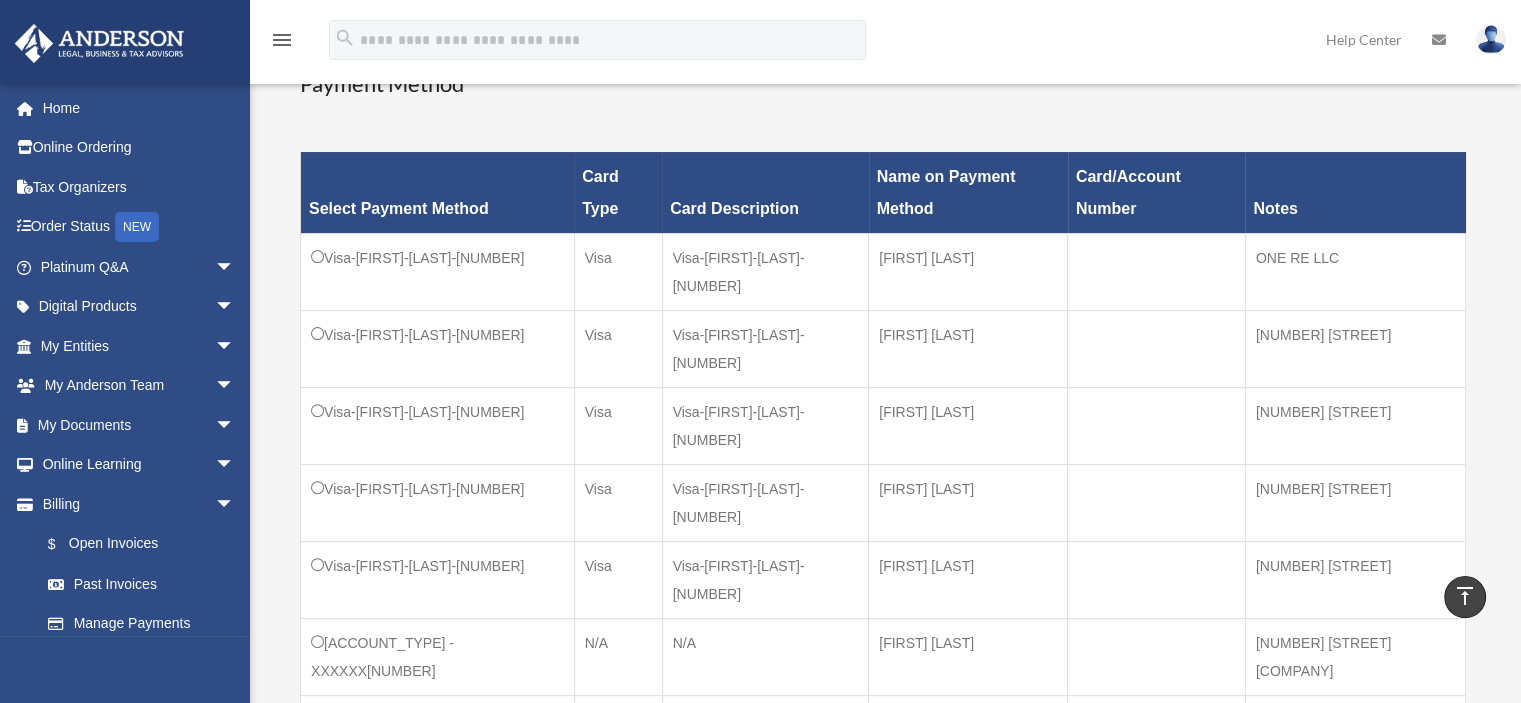 scroll, scrollTop: 300, scrollLeft: 0, axis: vertical 